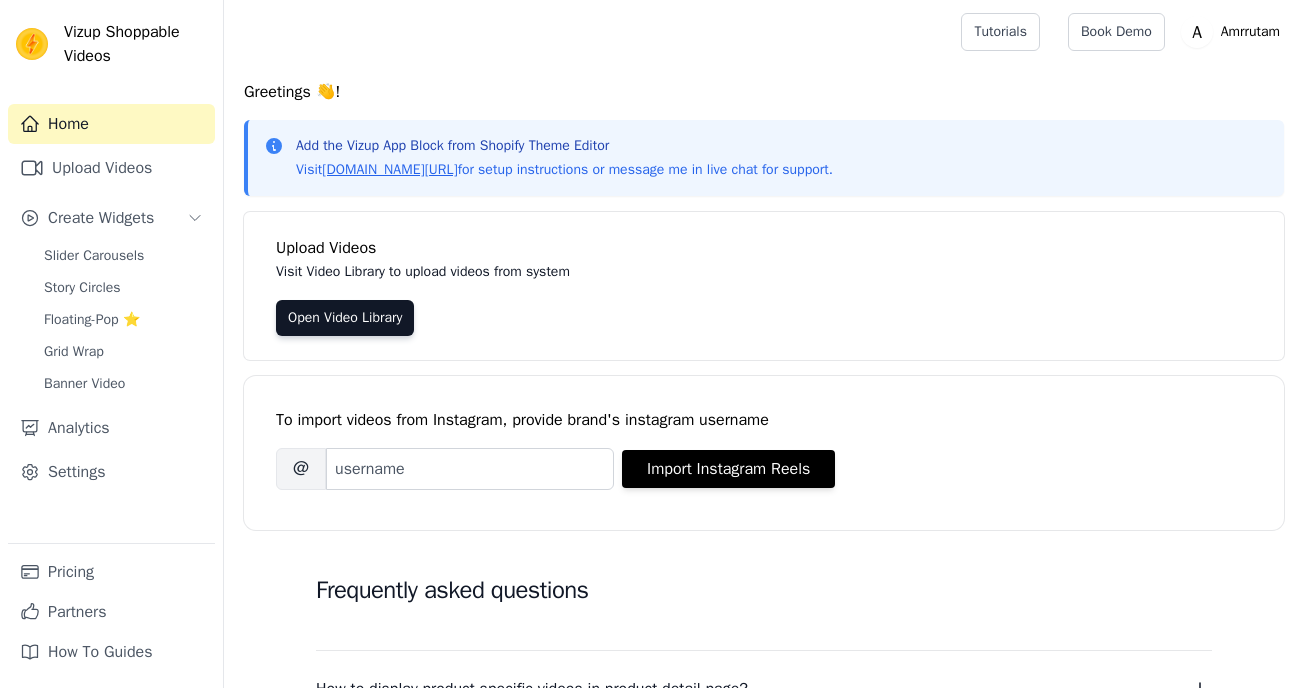 scroll, scrollTop: 0, scrollLeft: 0, axis: both 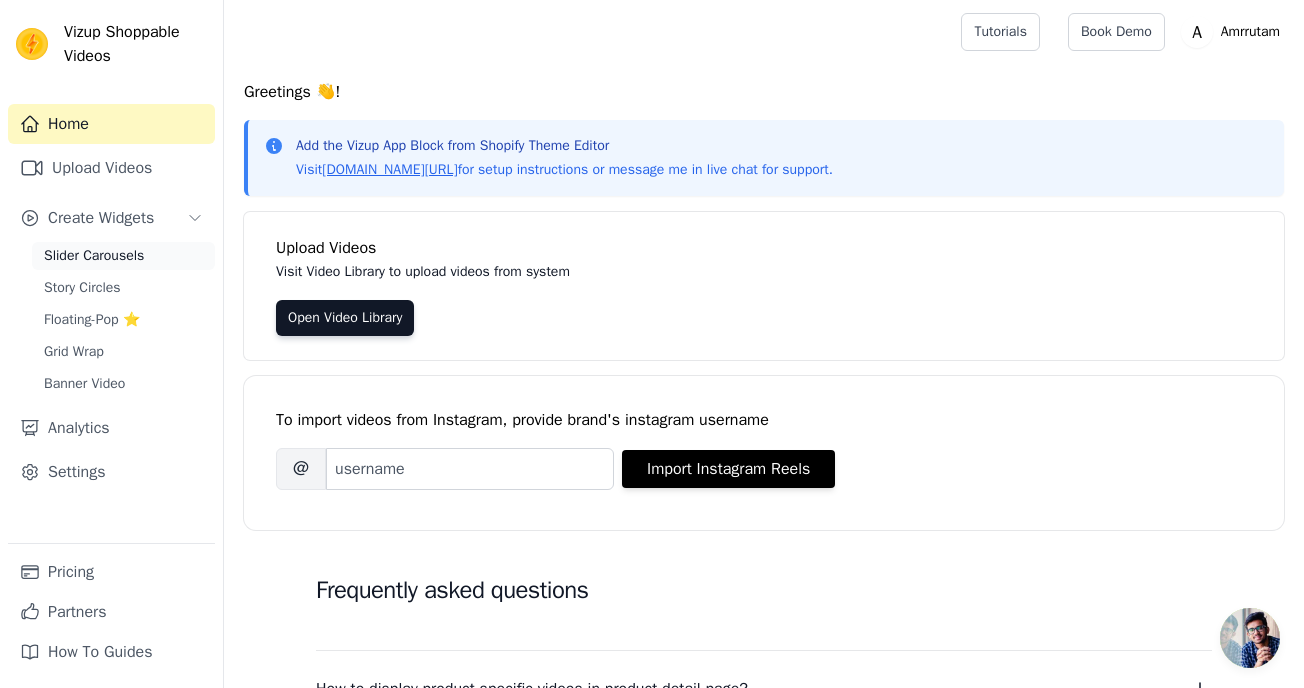 click on "Slider Carousels" at bounding box center (94, 256) 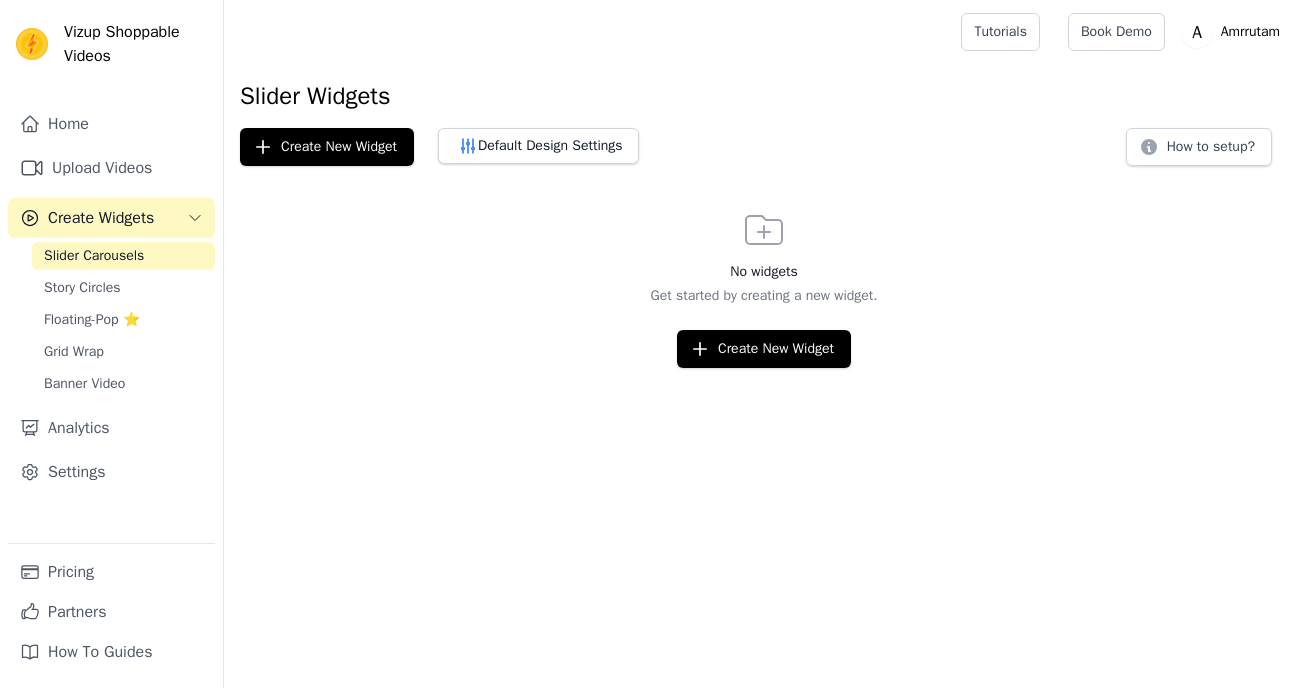 scroll, scrollTop: 0, scrollLeft: 0, axis: both 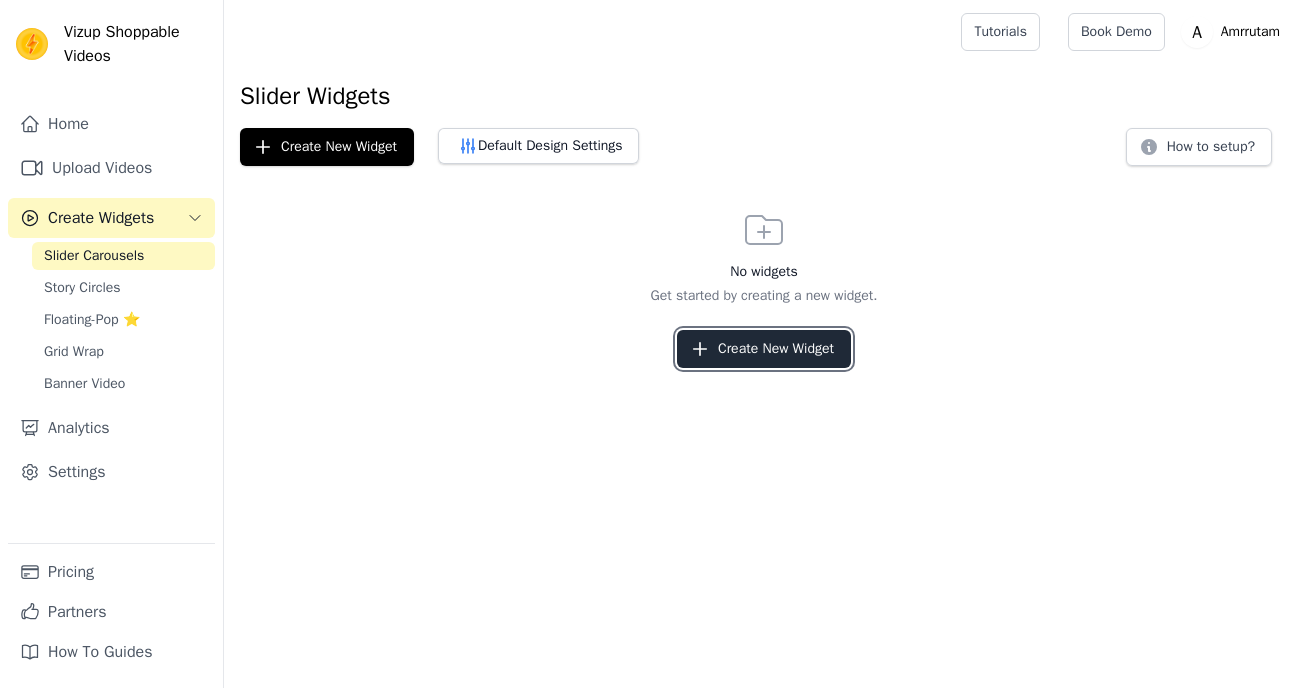 click on "Create New Widget" at bounding box center (764, 349) 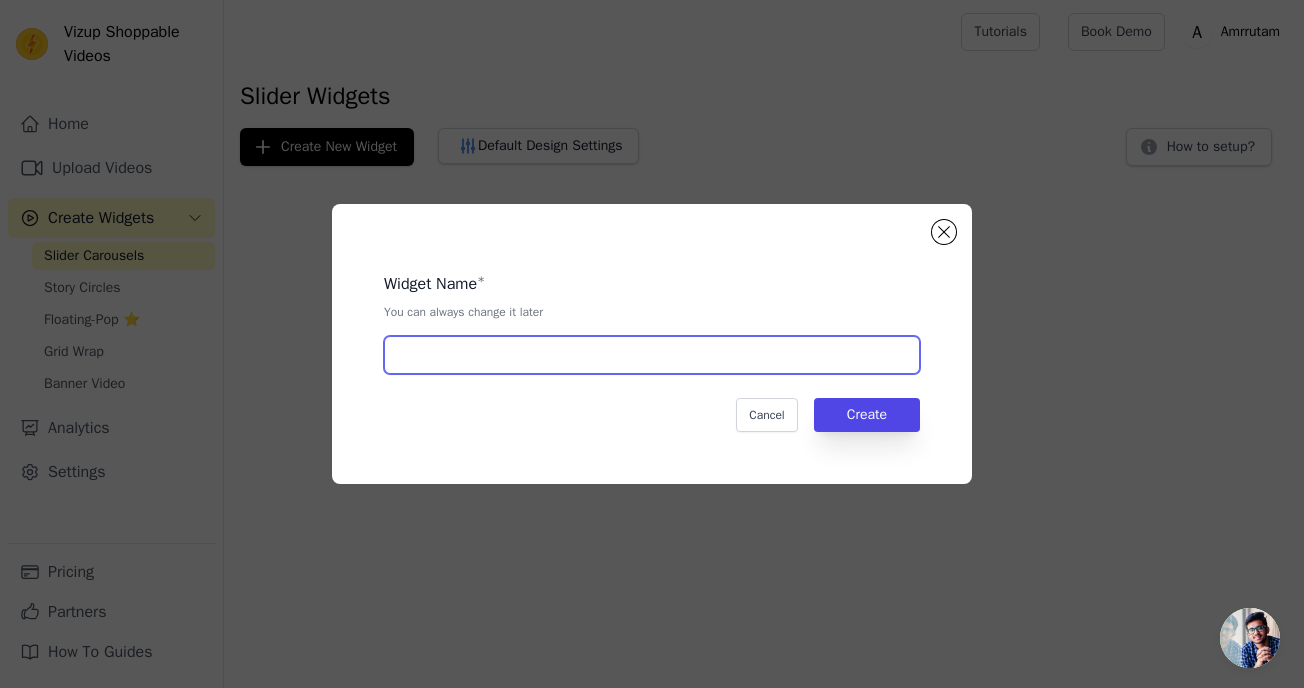 click at bounding box center [652, 355] 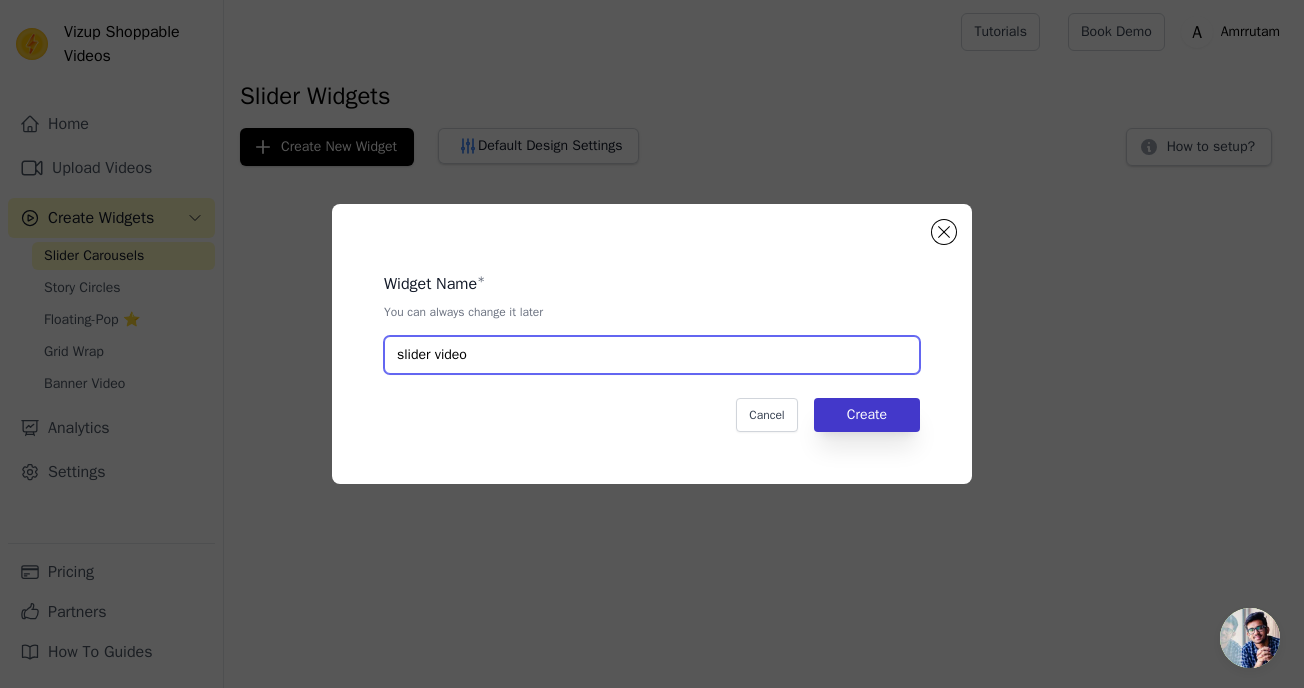 type on "slider video" 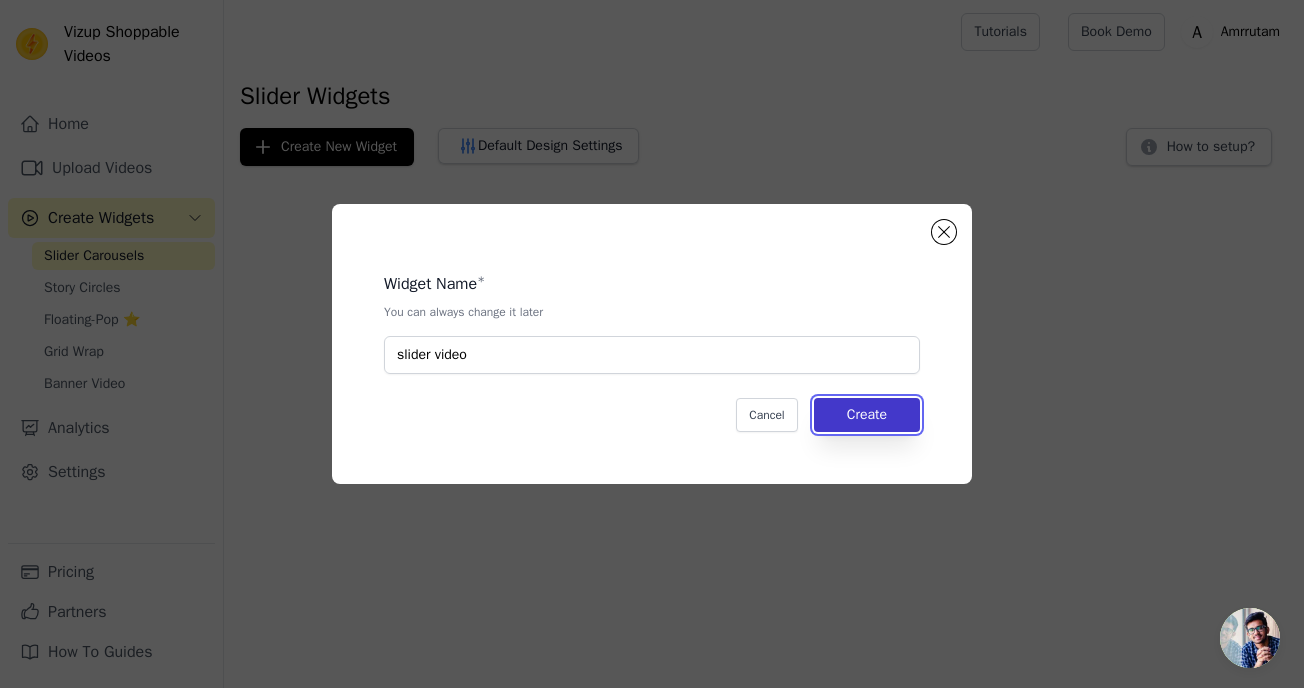 click on "Create" at bounding box center [867, 415] 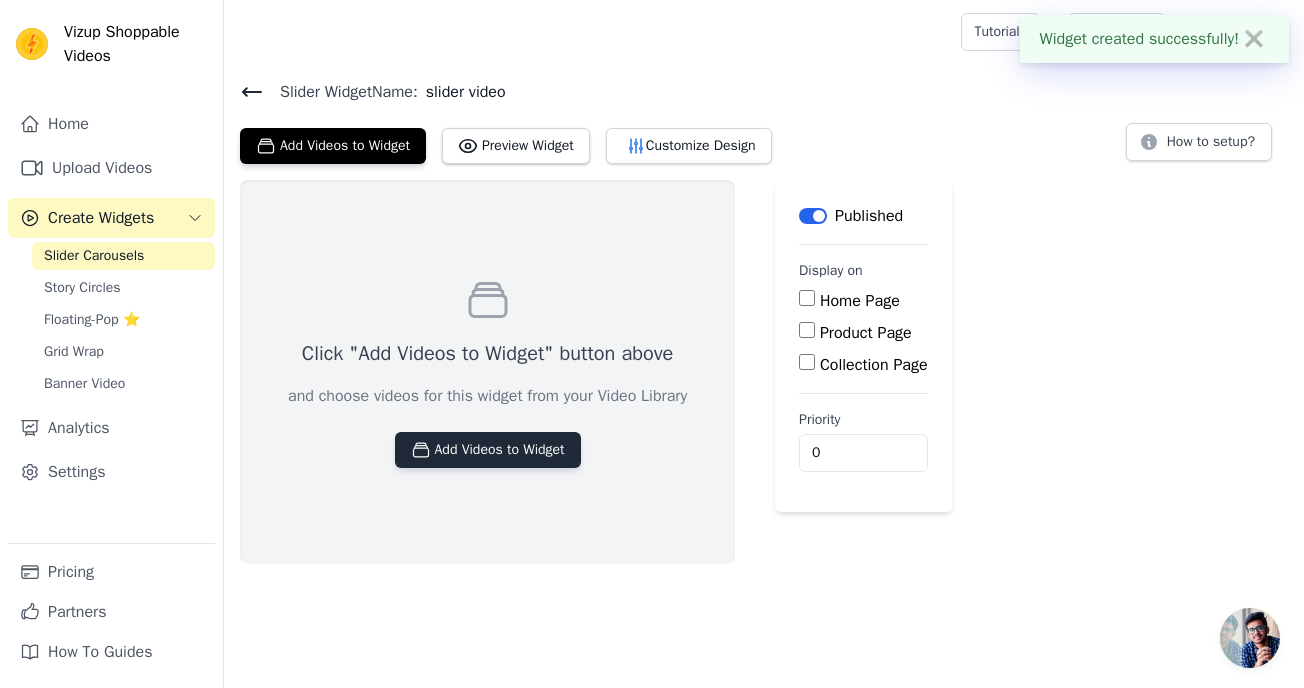 click on "Add Videos to Widget" at bounding box center [488, 450] 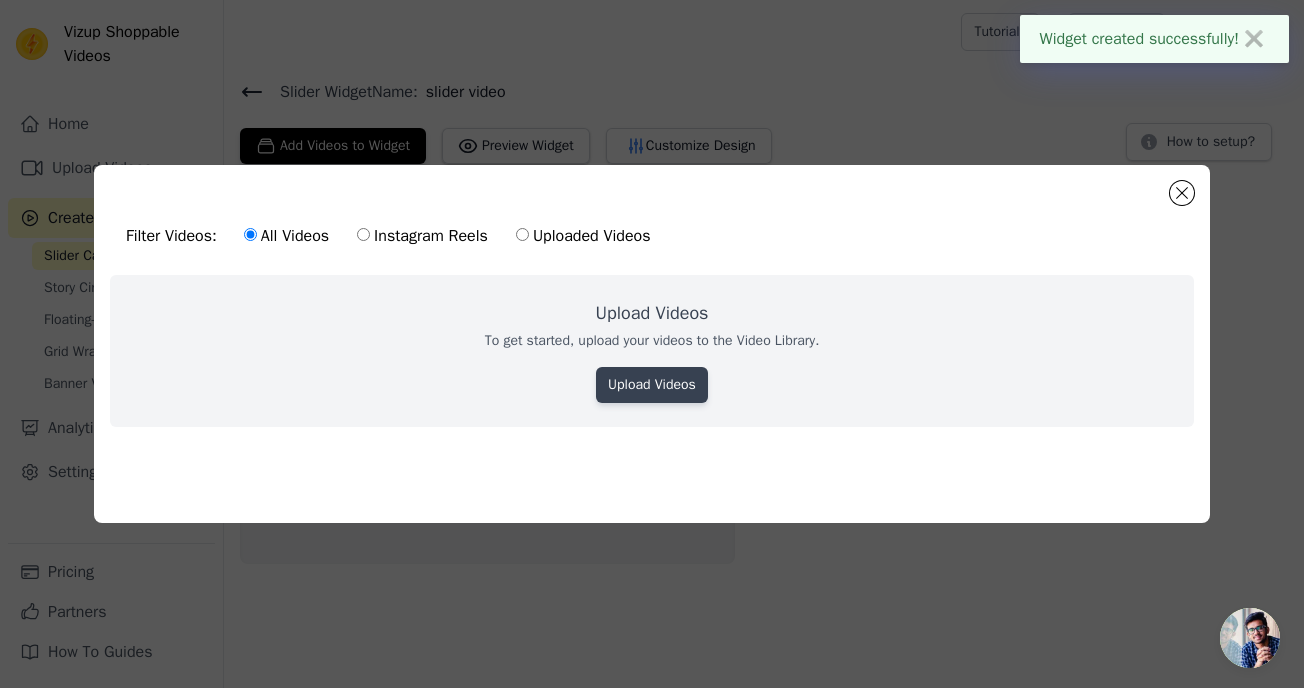 click on "Upload Videos" at bounding box center (652, 385) 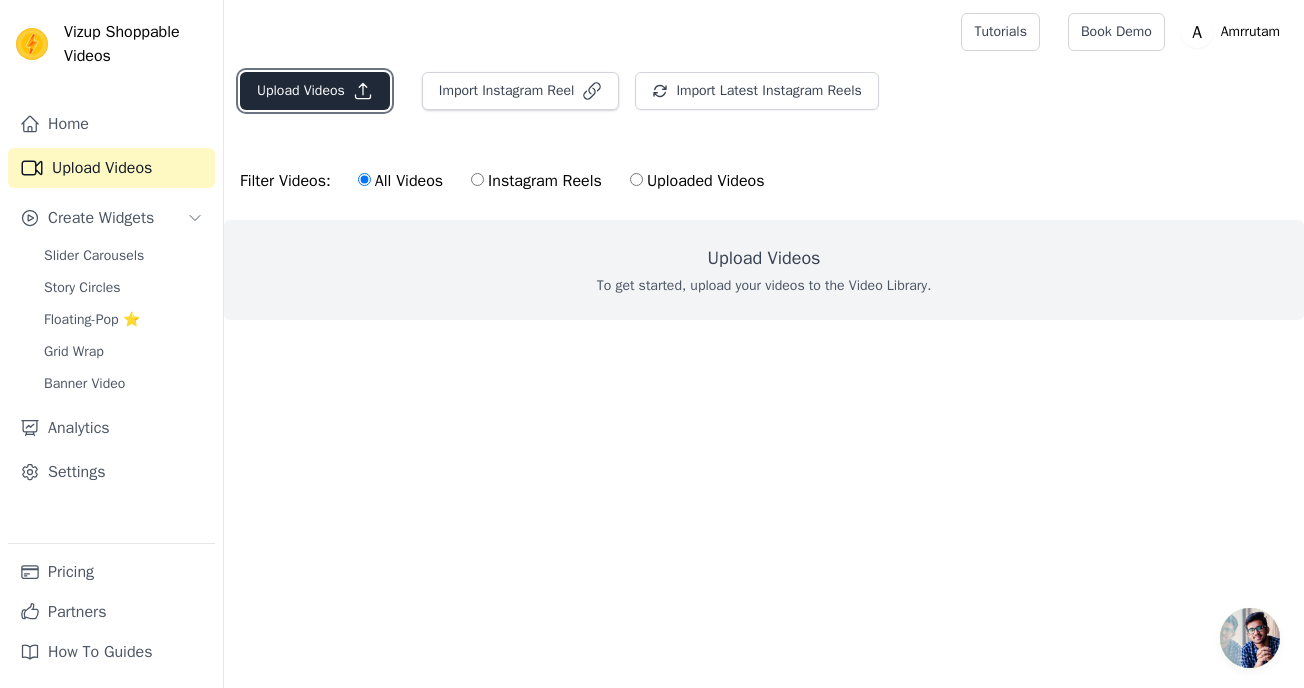 click on "Upload Videos" at bounding box center (315, 91) 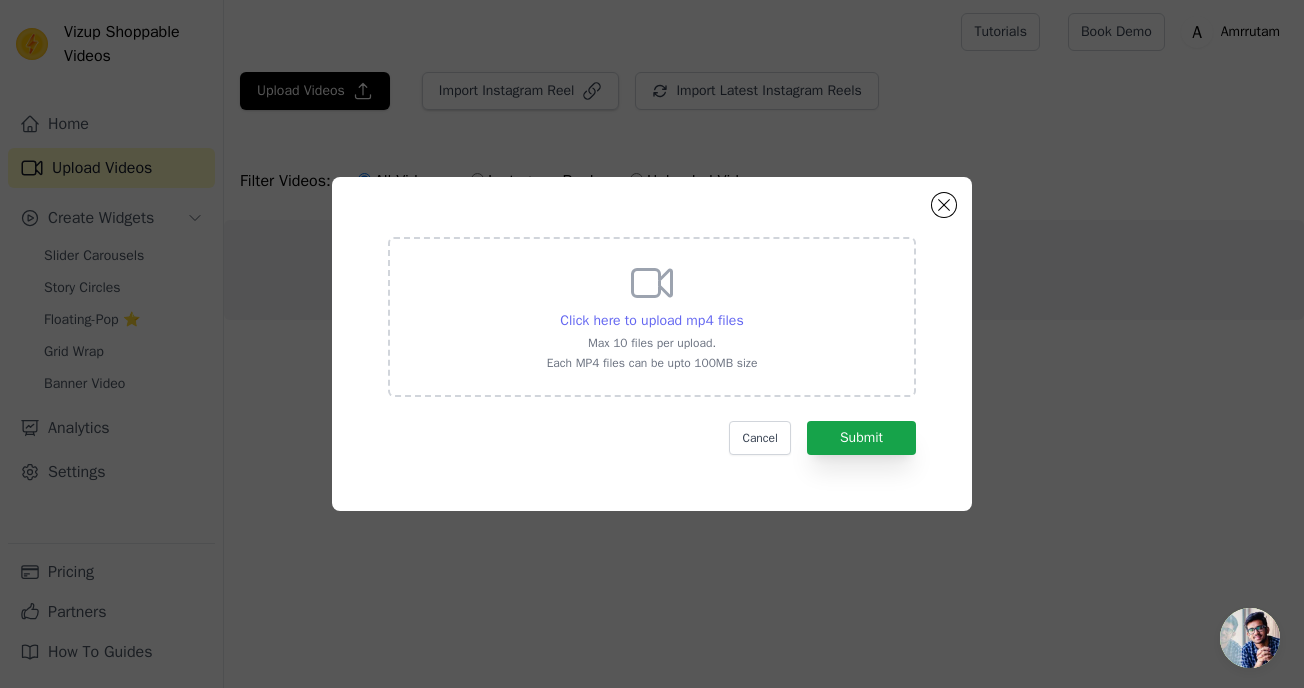 click on "Click here to upload mp4 files" at bounding box center (651, 320) 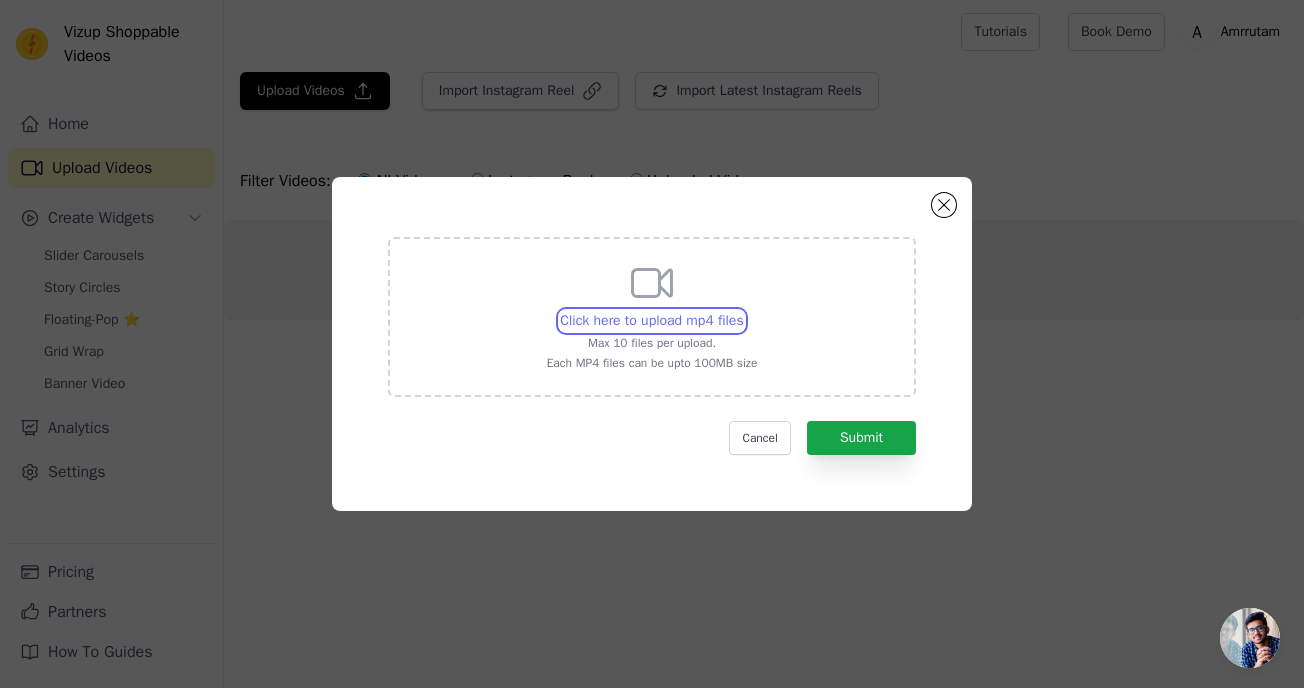 click on "Click here to upload mp4 files     Max 10 files per upload.   Each MP4 files can be upto 100MB size" at bounding box center (743, 310) 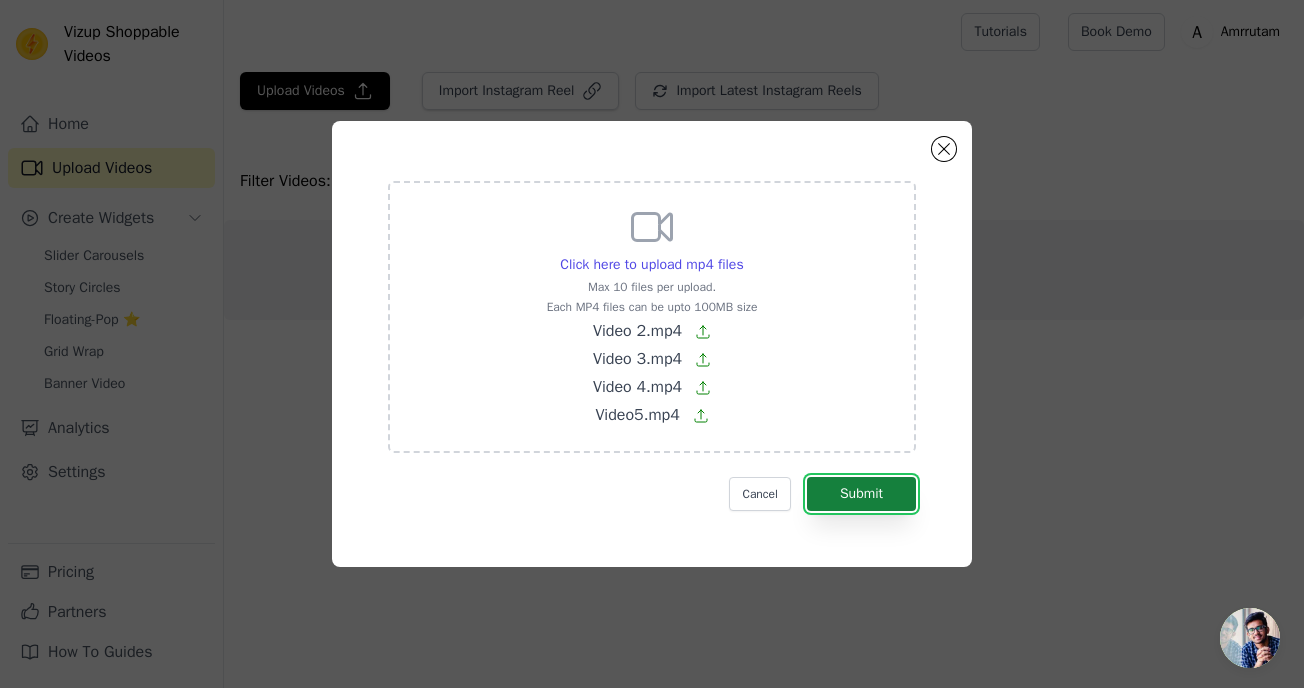 click on "Submit" at bounding box center (861, 494) 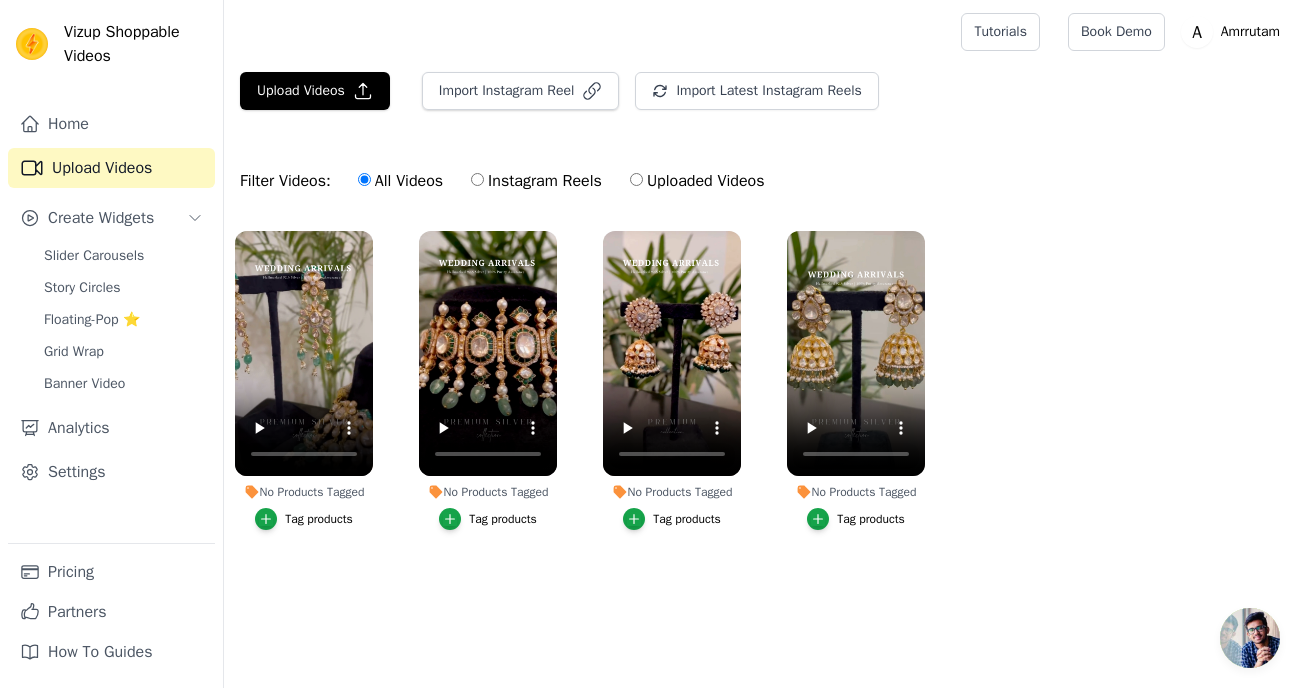 scroll, scrollTop: 0, scrollLeft: 0, axis: both 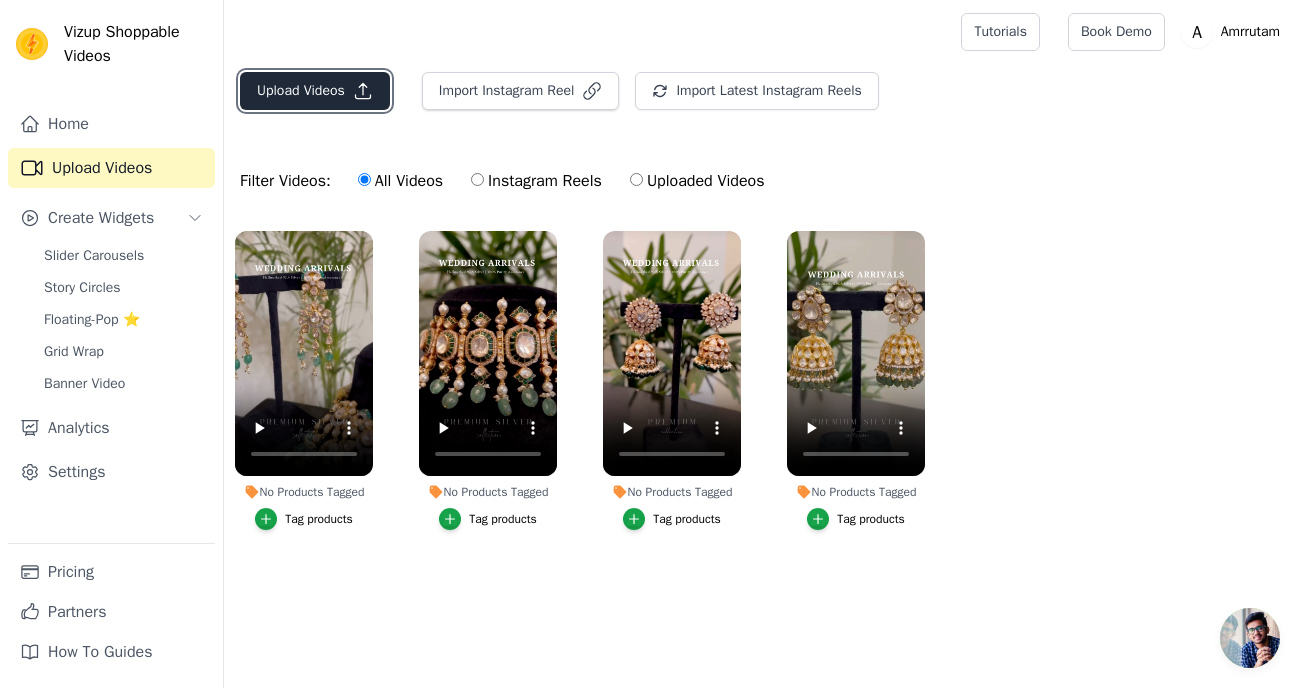 click on "Upload Videos" at bounding box center (315, 91) 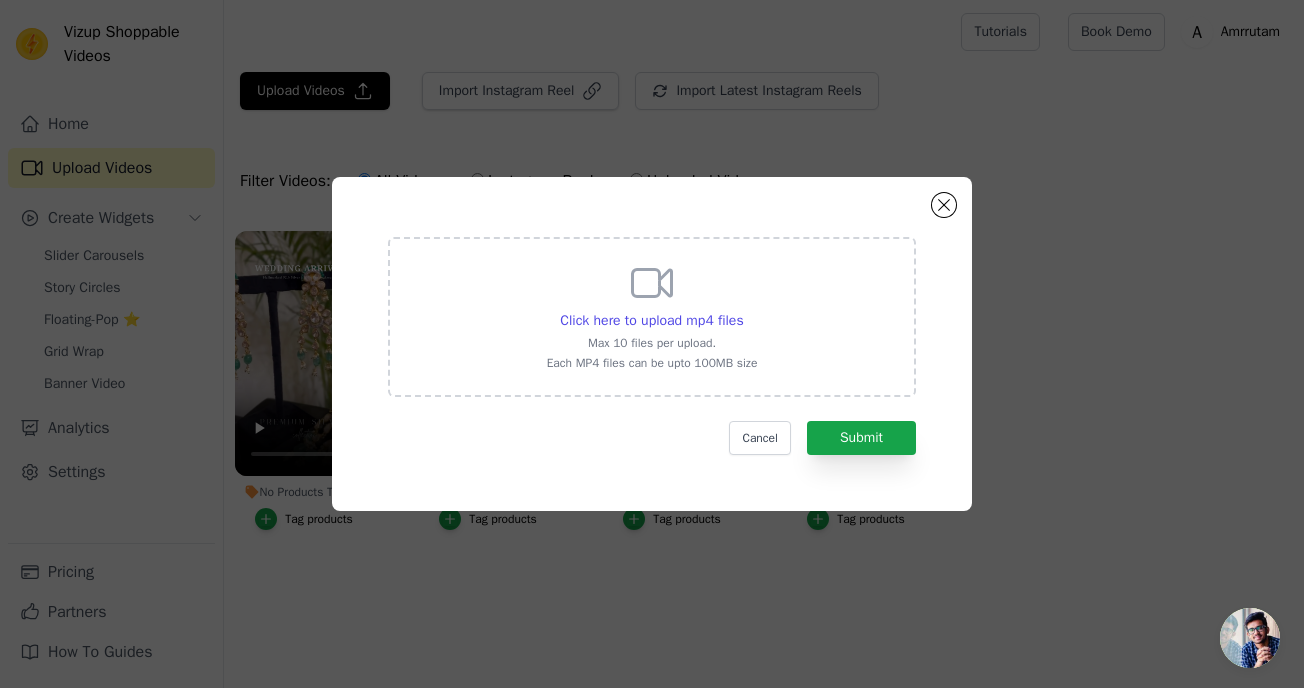 click on "Max 10 files per upload." at bounding box center (652, 343) 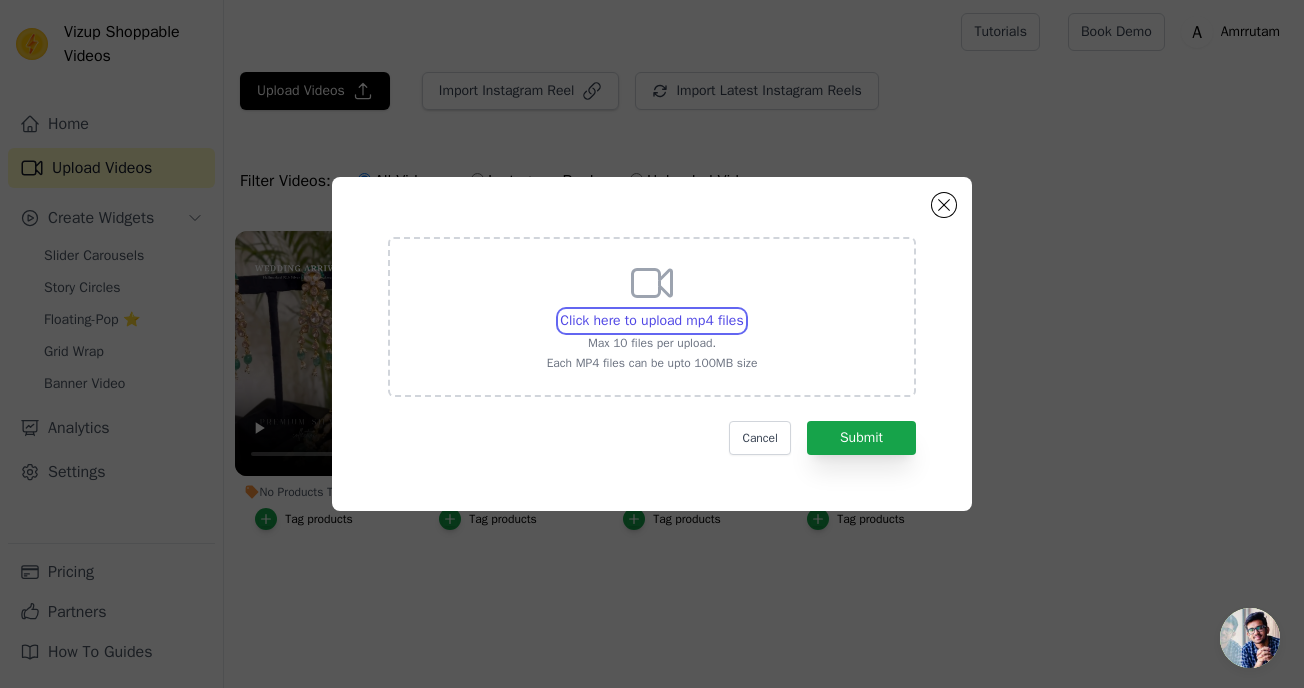 click on "Click here to upload mp4 files     Max 10 files per upload.   Each MP4 files can be upto 100MB size" at bounding box center (743, 310) 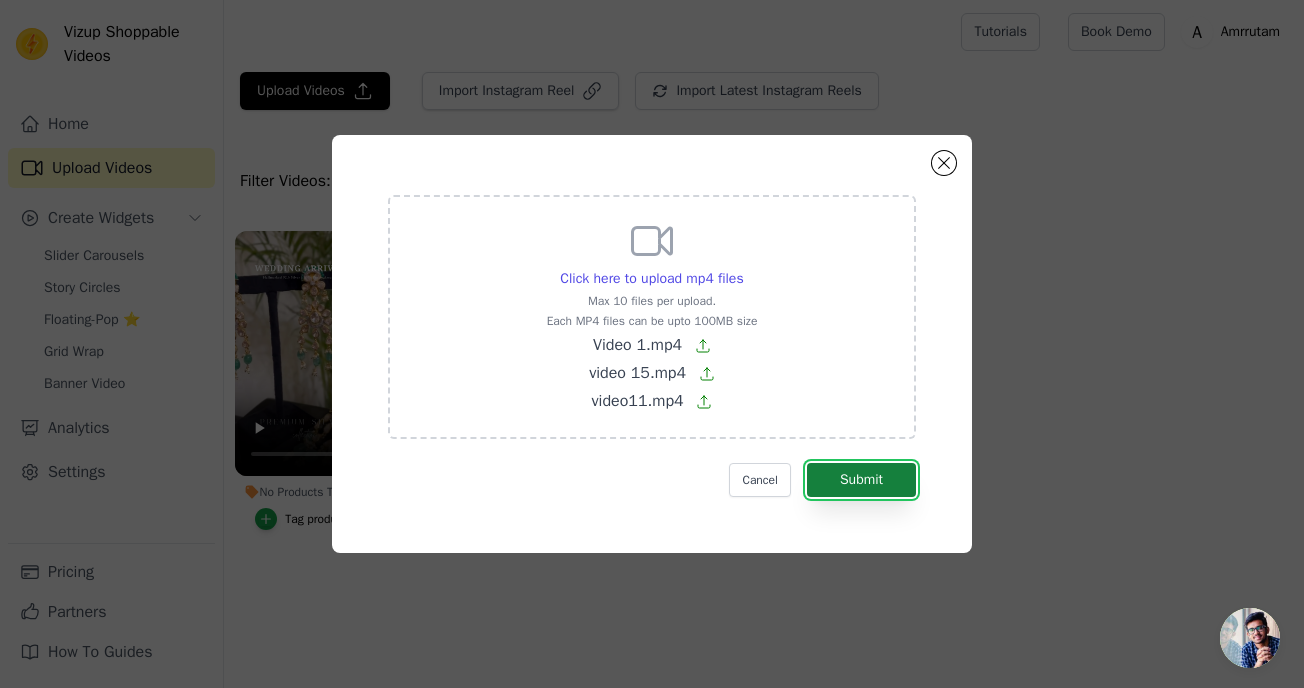 click on "Submit" at bounding box center (861, 480) 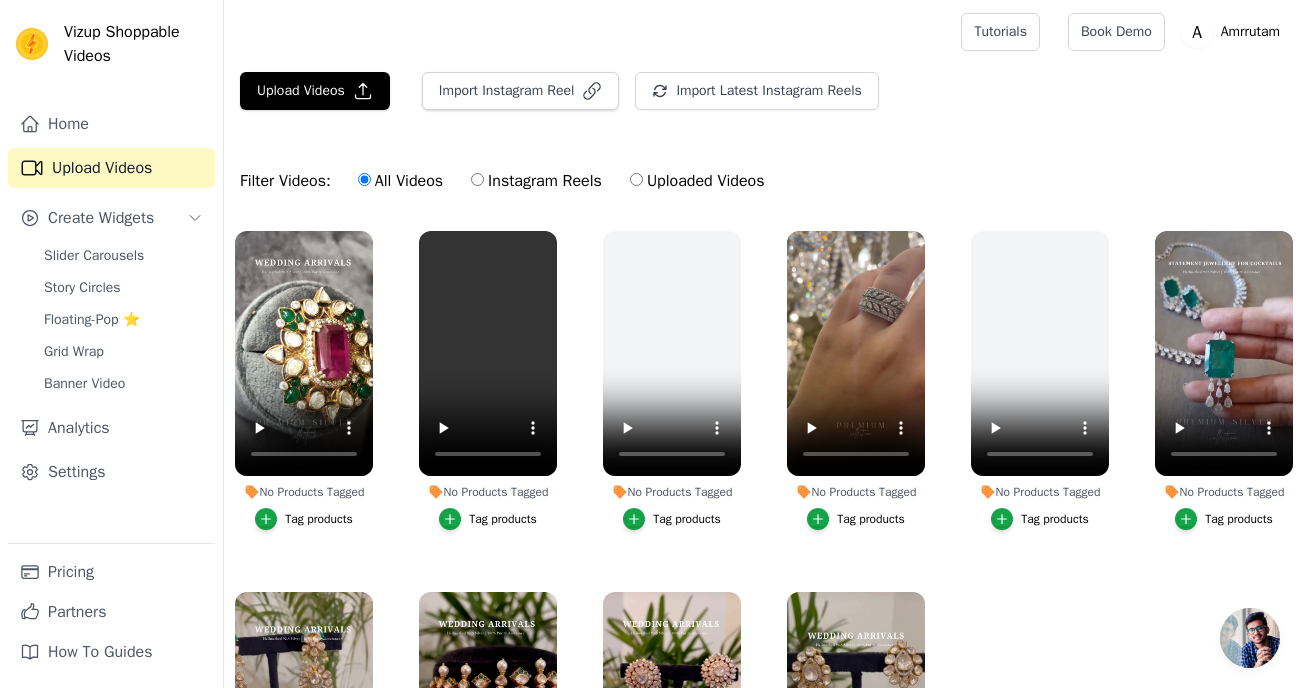 scroll, scrollTop: 0, scrollLeft: 0, axis: both 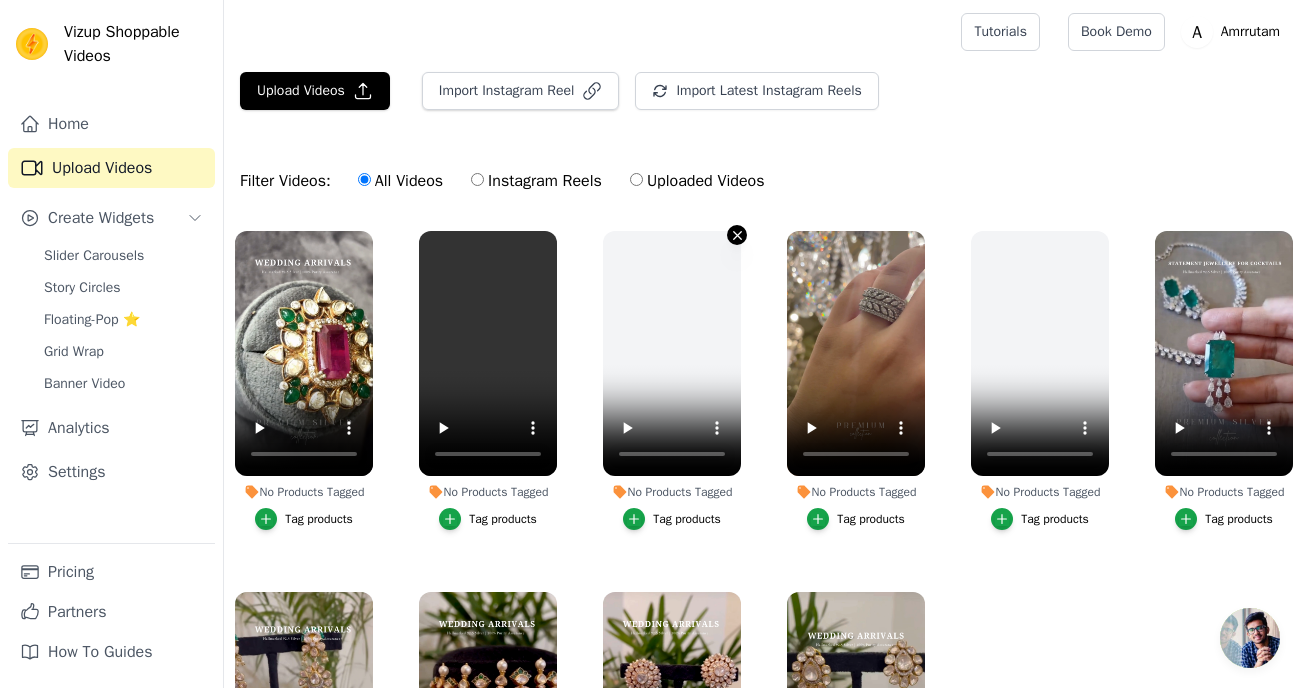 click 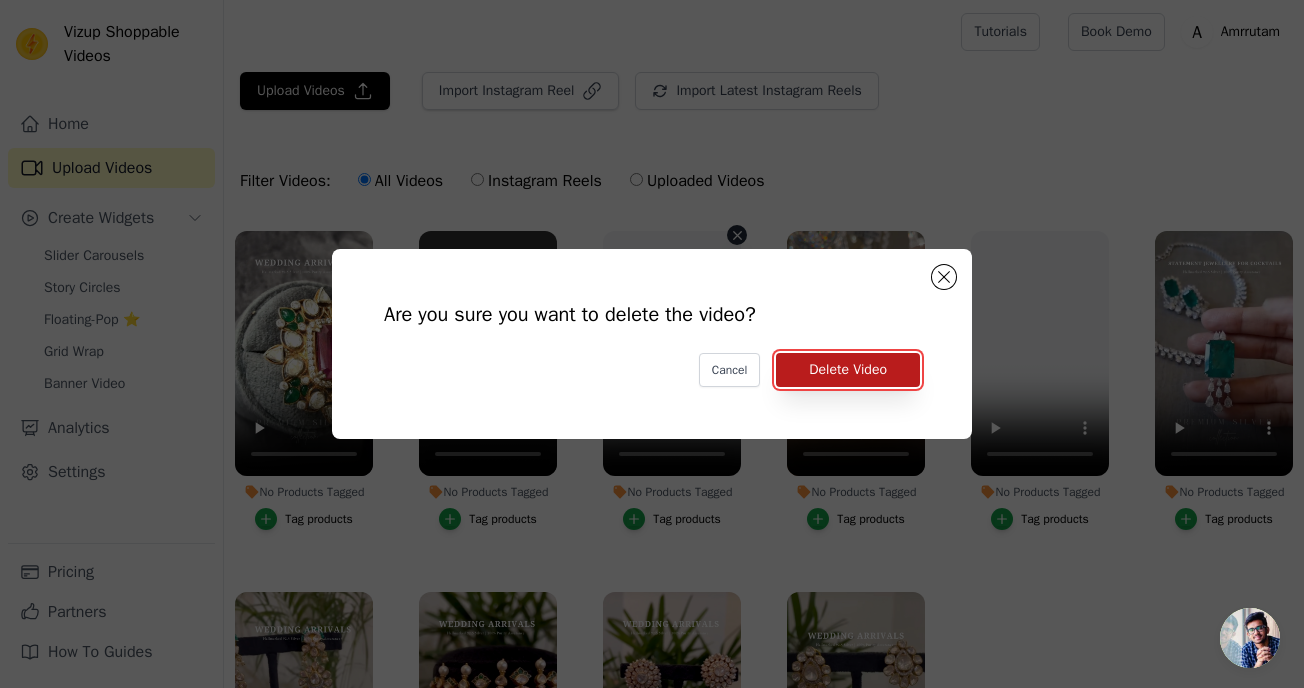 click on "Delete Video" at bounding box center [848, 370] 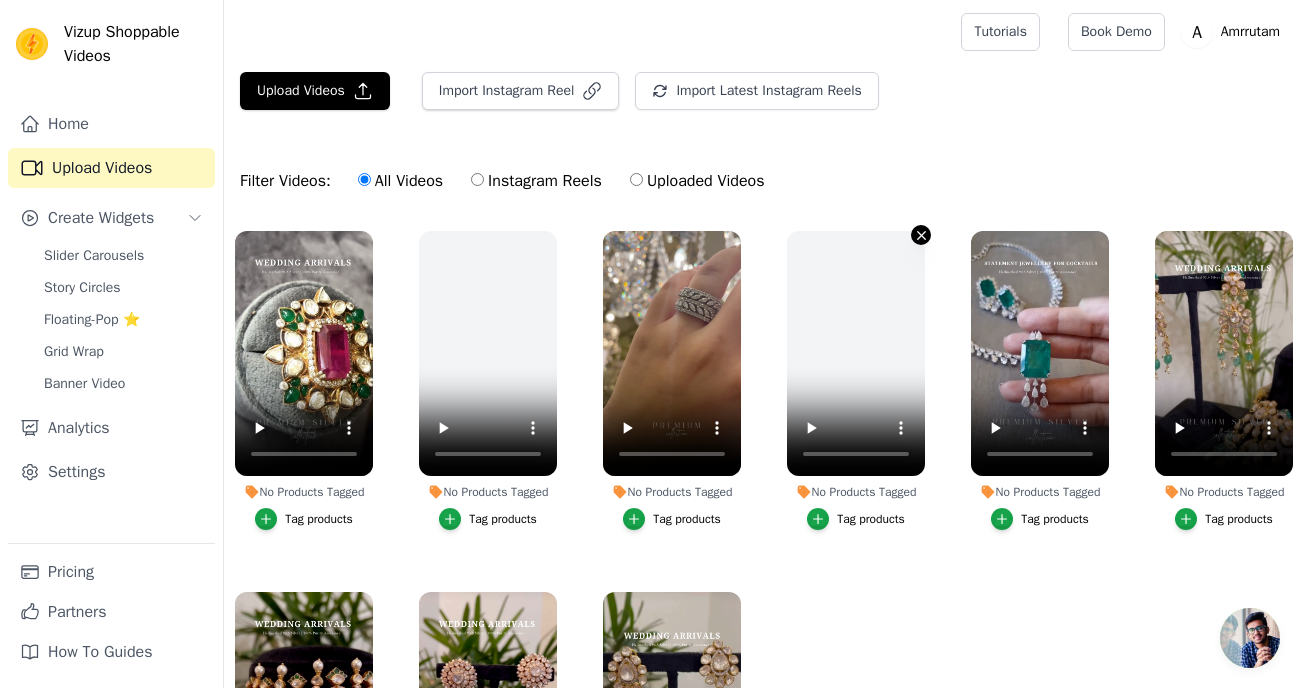 click 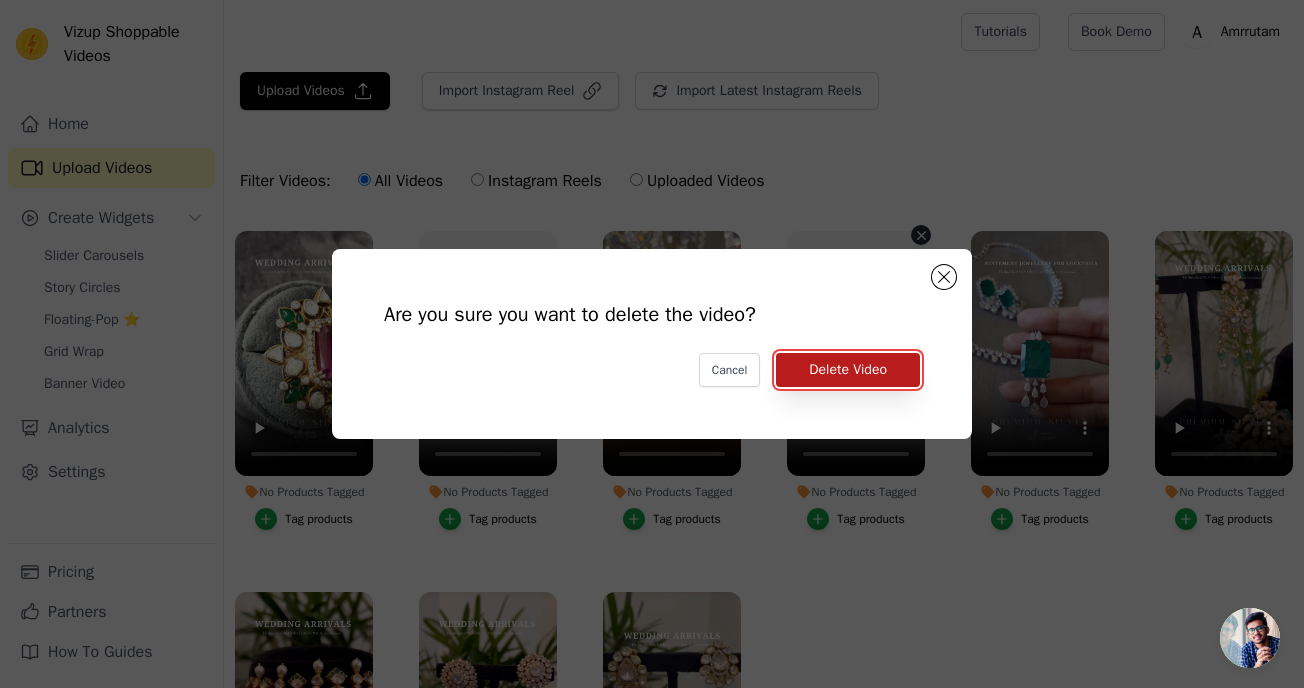 click on "Delete Video" at bounding box center [848, 370] 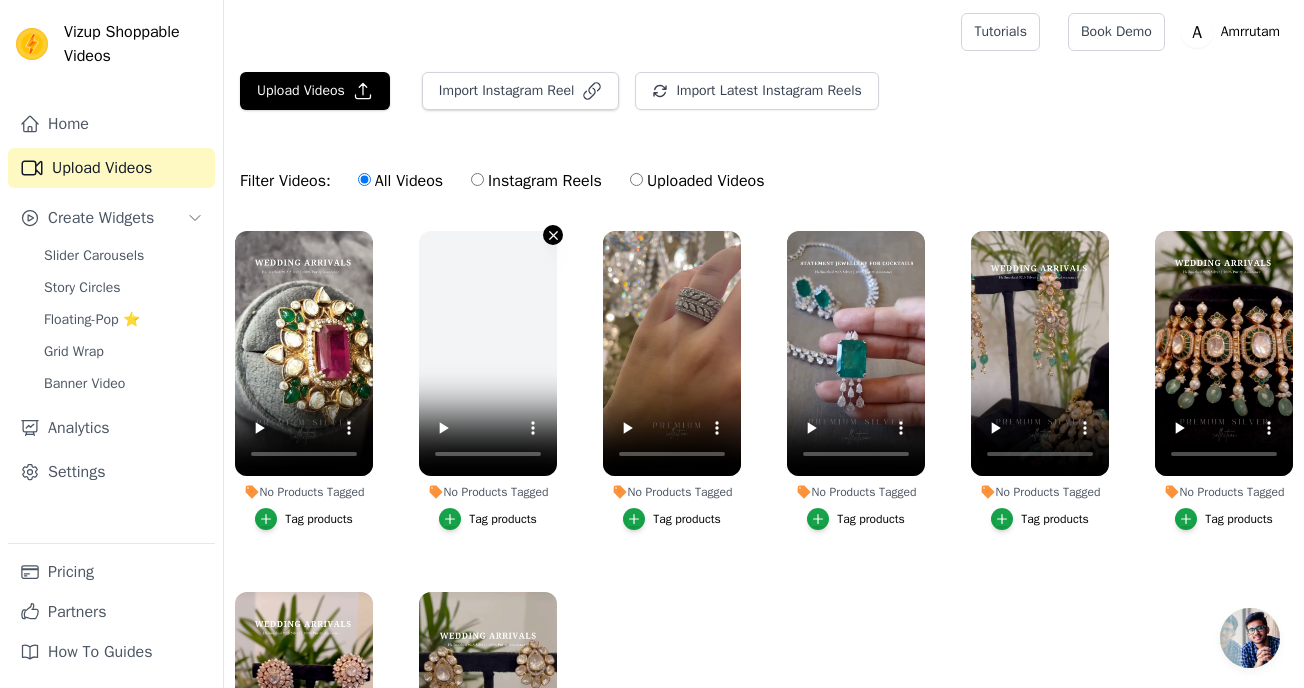 click on "No Products Tagged       Tag products" at bounding box center [553, 235] 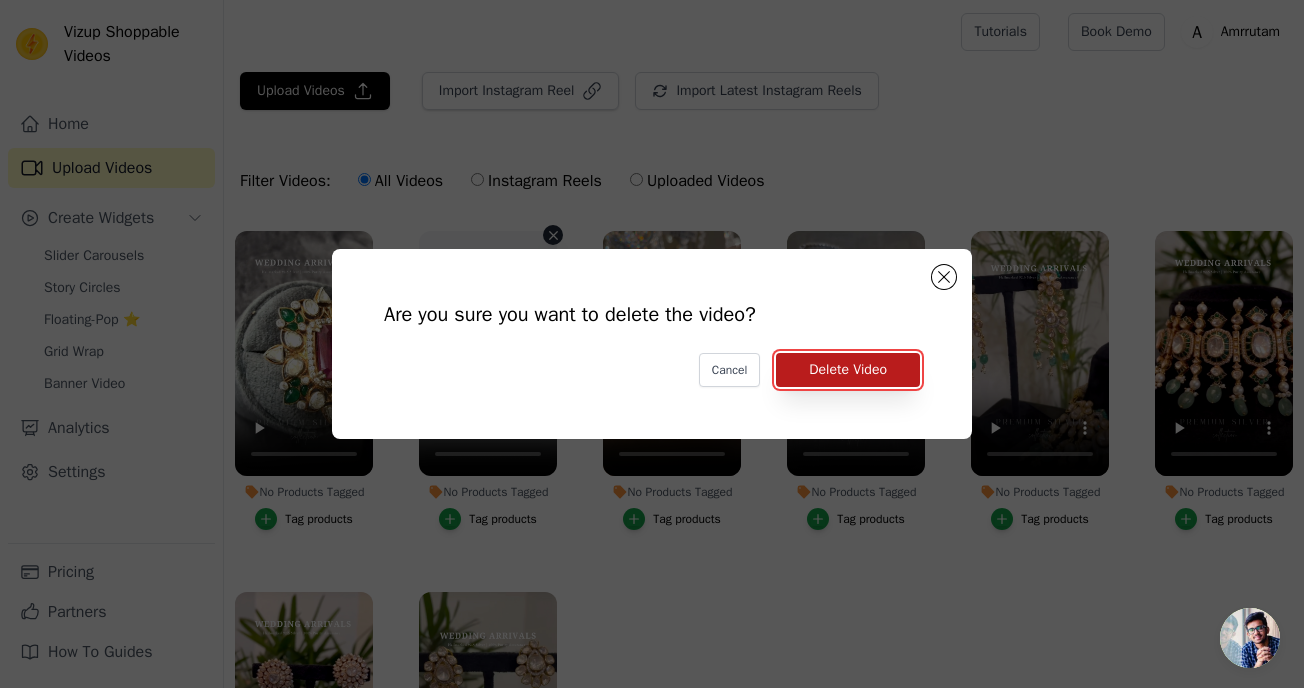 click on "Delete Video" at bounding box center (848, 370) 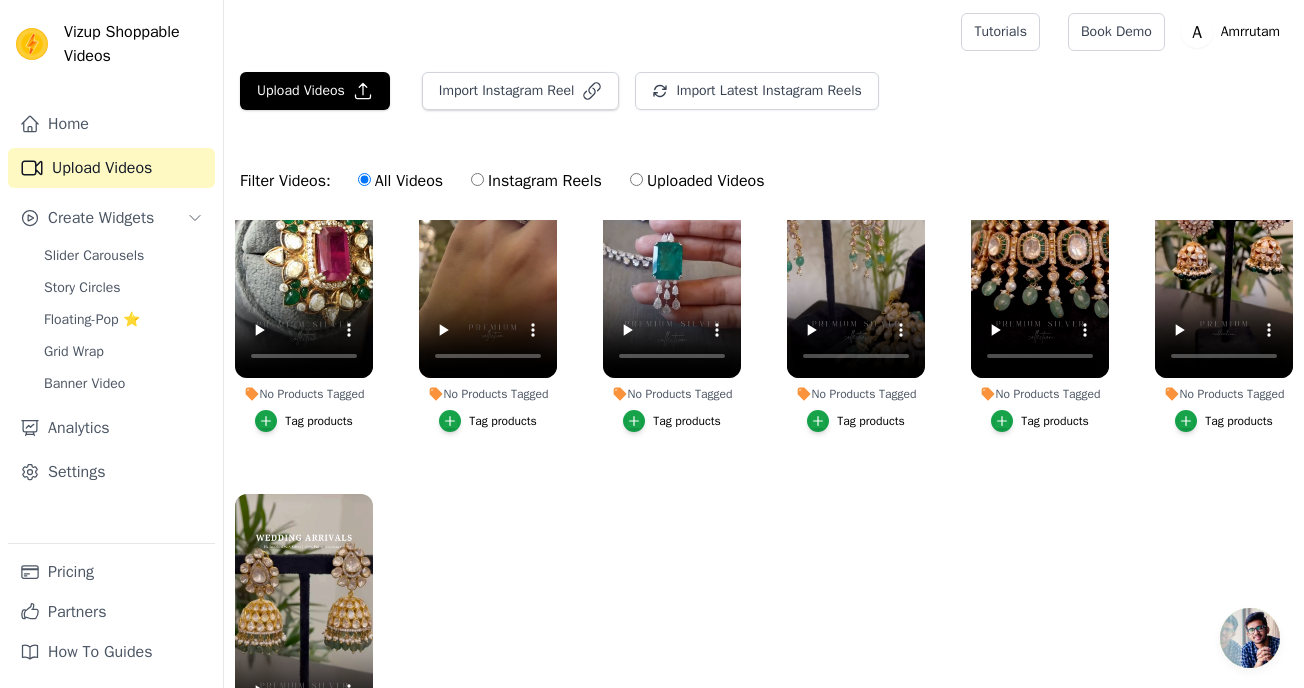 scroll, scrollTop: 0, scrollLeft: 0, axis: both 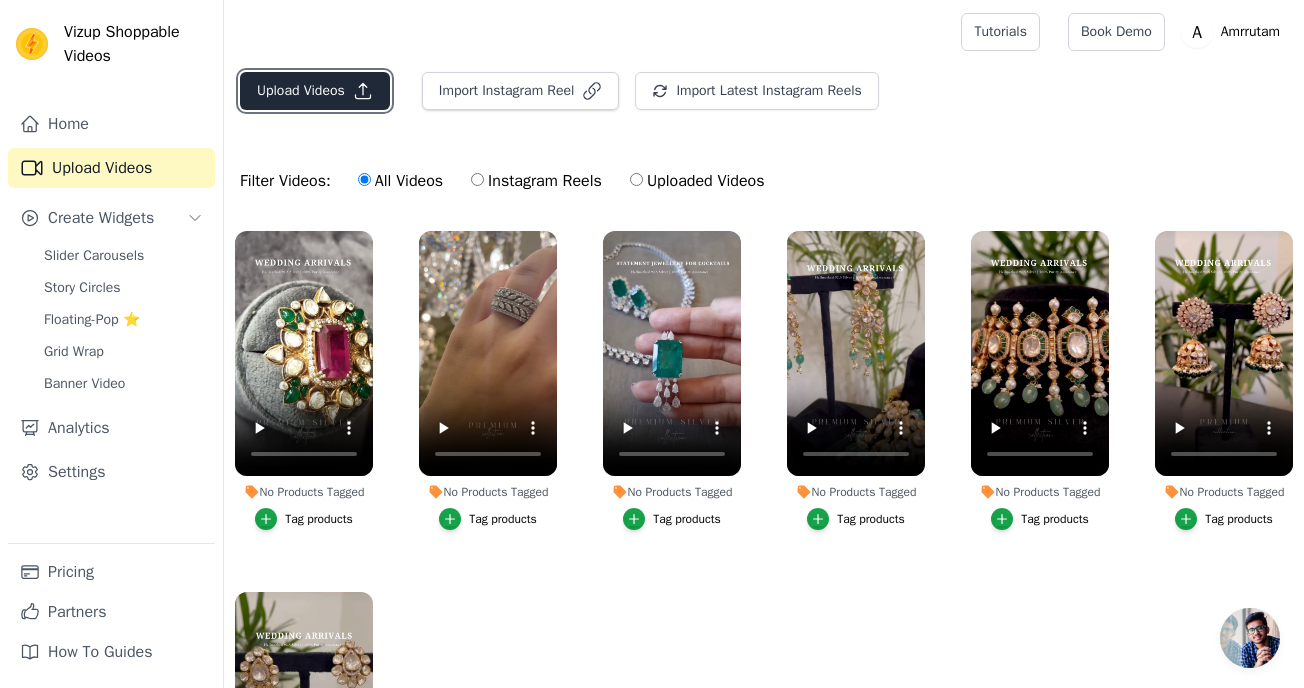 click on "Upload Videos" at bounding box center [315, 91] 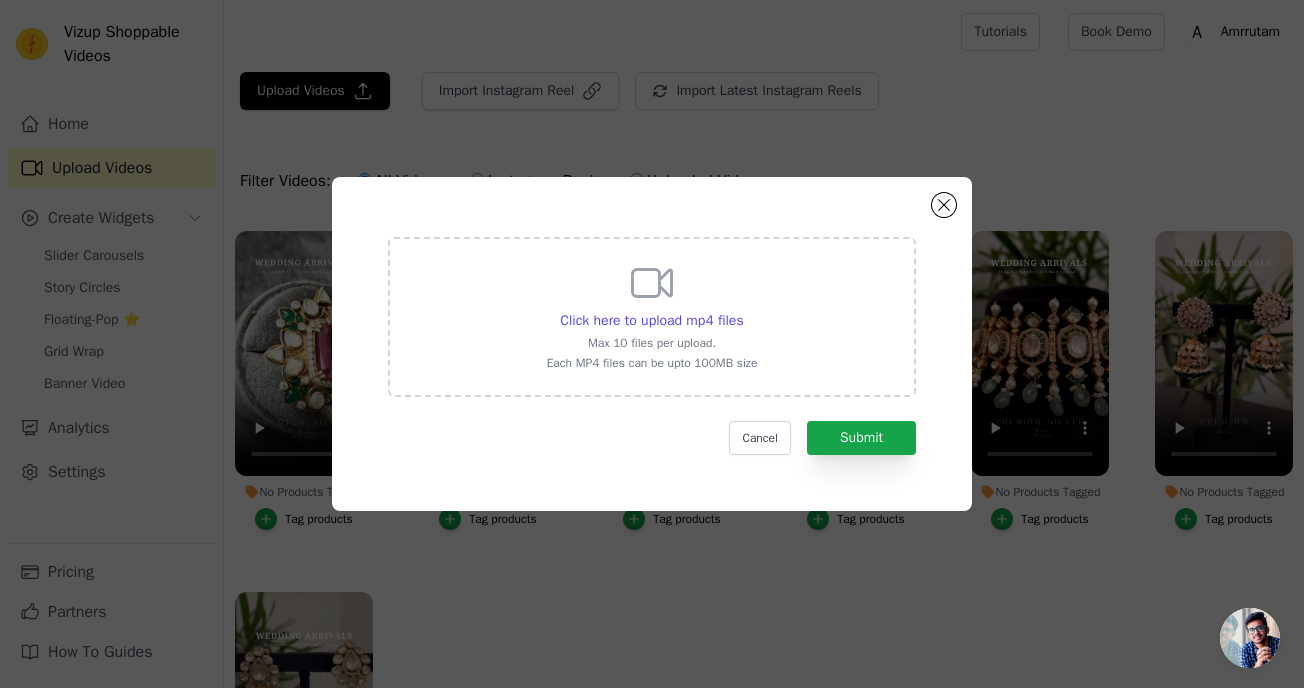 click on "Click here to upload mp4 files     Max 10 files per upload.   Each MP4 files can be upto 100MB size" at bounding box center (652, 315) 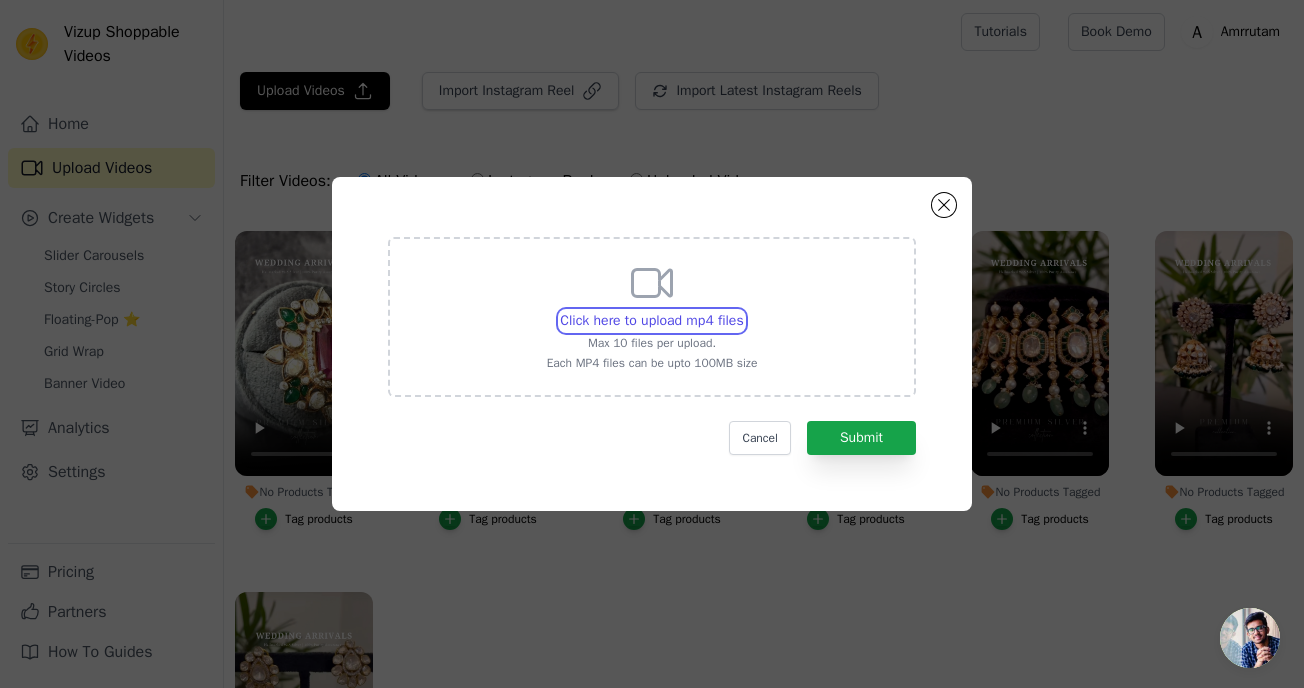click on "Click here to upload mp4 files     Max 10 files per upload.   Each MP4 files can be upto 100MB size" at bounding box center [743, 310] 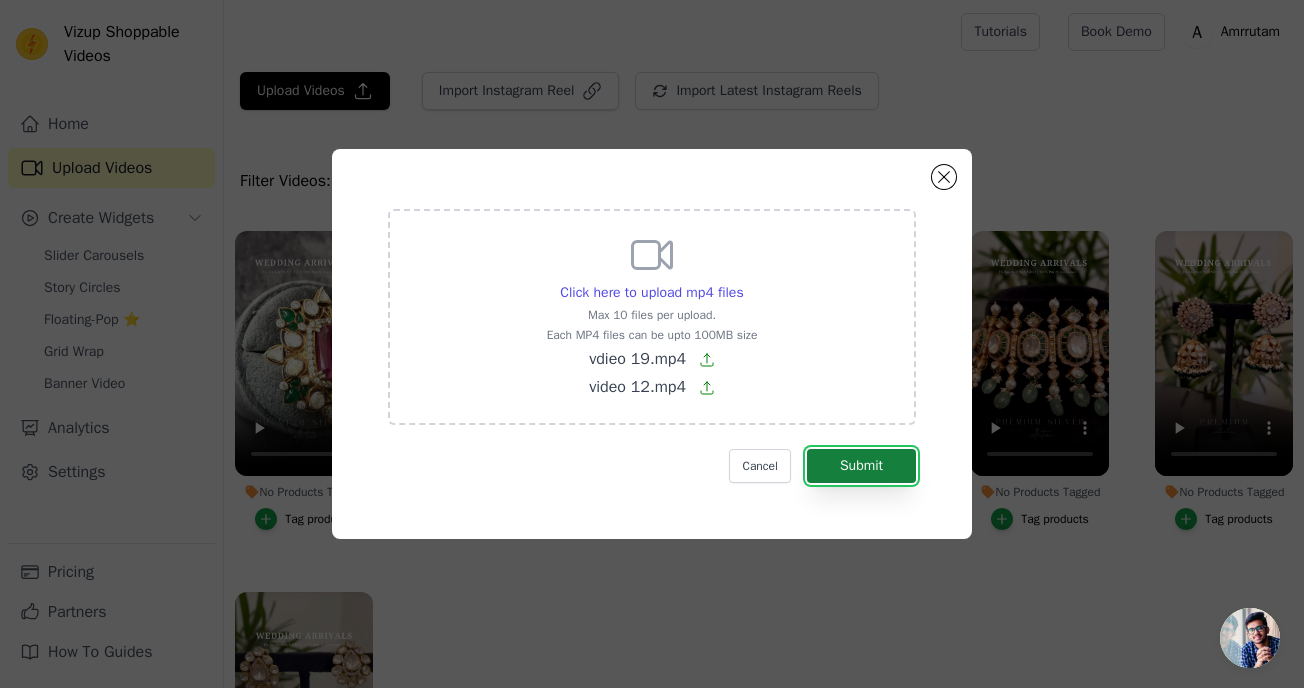click on "Submit" at bounding box center (861, 466) 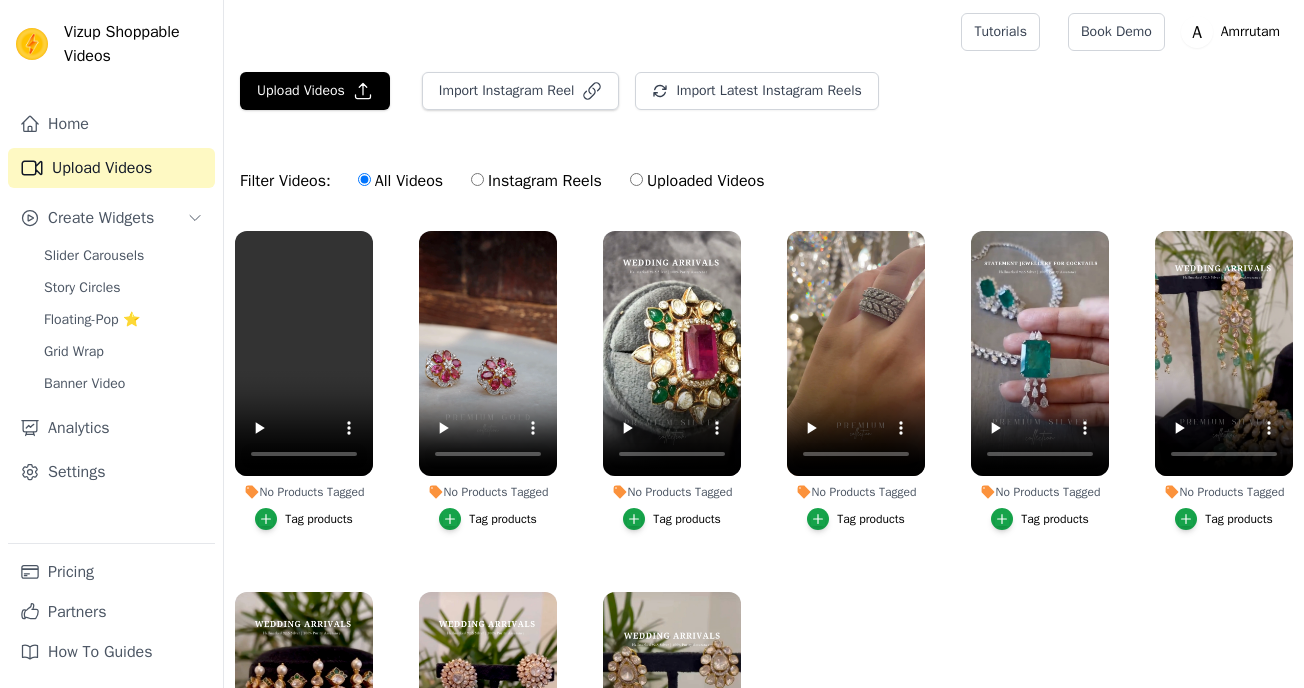 scroll, scrollTop: 0, scrollLeft: 0, axis: both 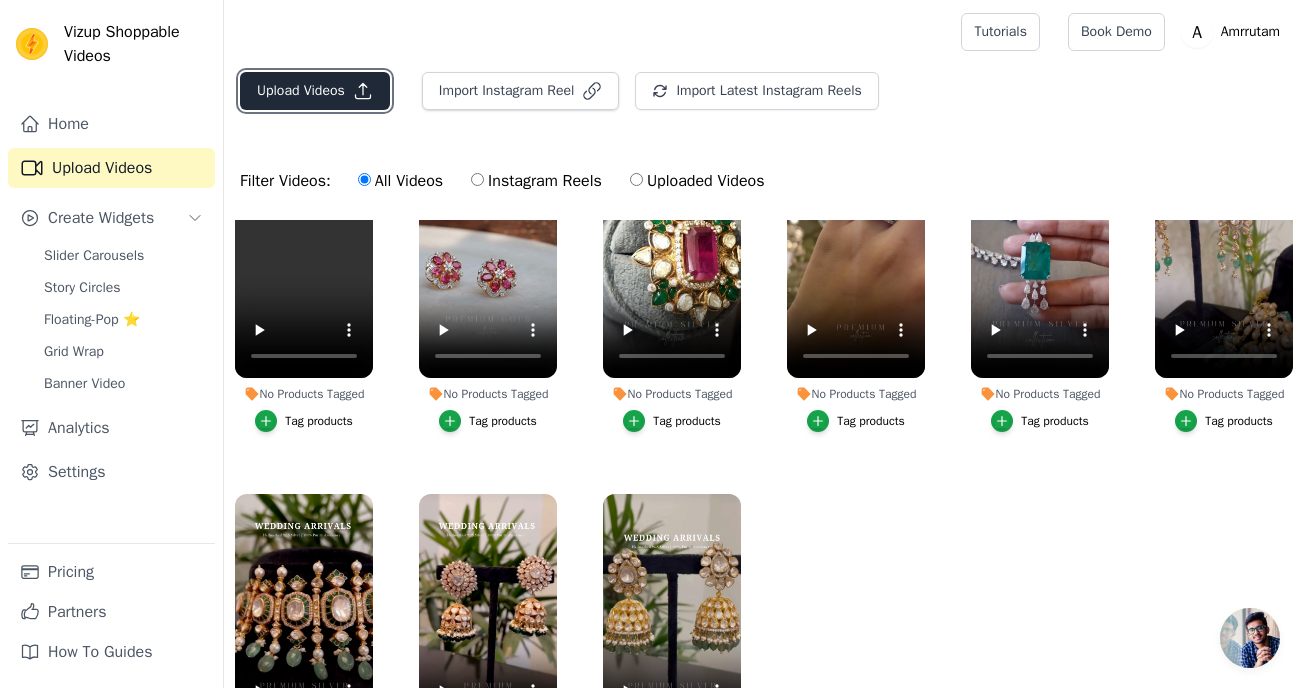 click on "Upload Videos" at bounding box center (315, 91) 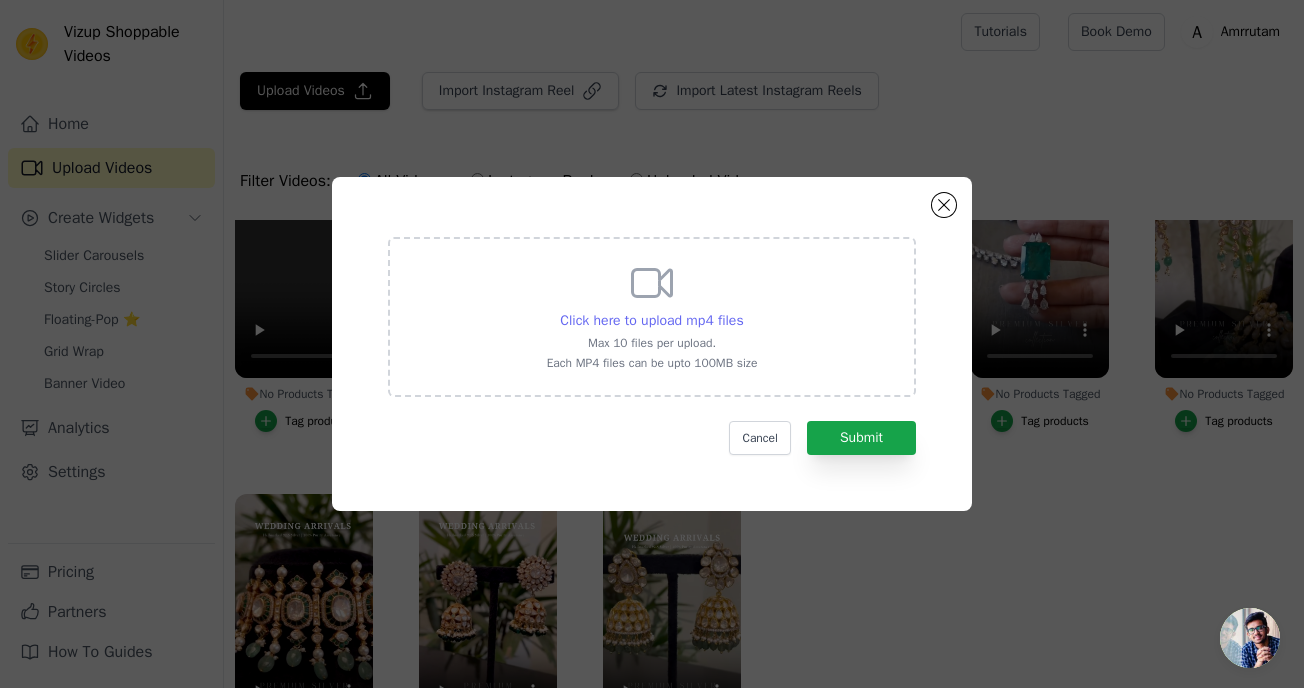 click on "Click here to upload mp4 files" at bounding box center (651, 320) 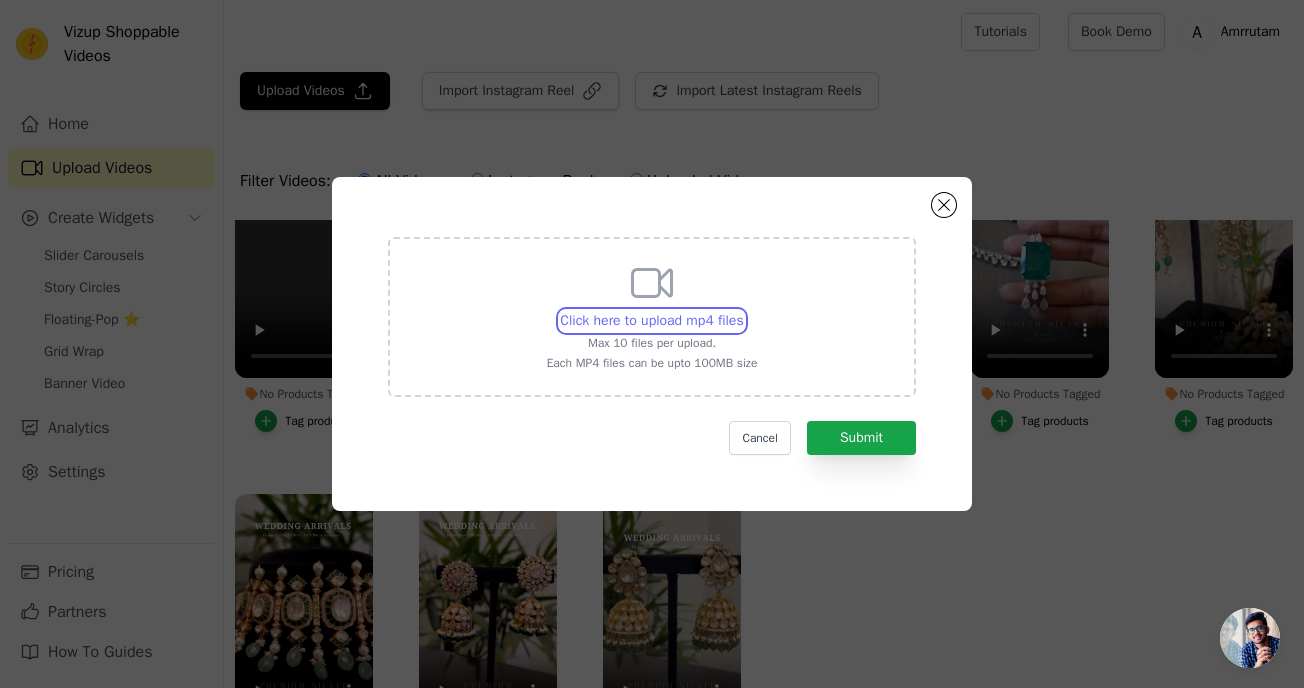 click on "Click here to upload mp4 files     Max 10 files per upload.   Each MP4 files can be upto 100MB size" at bounding box center (743, 310) 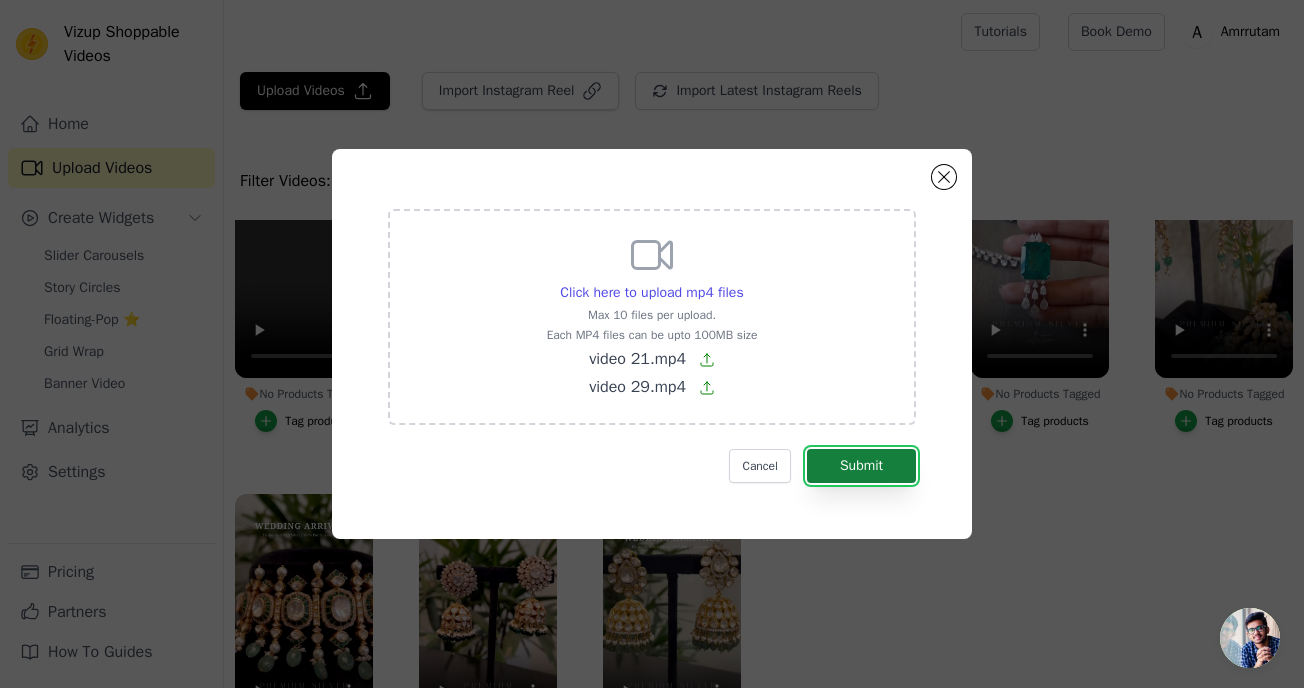 click on "Submit" at bounding box center (861, 466) 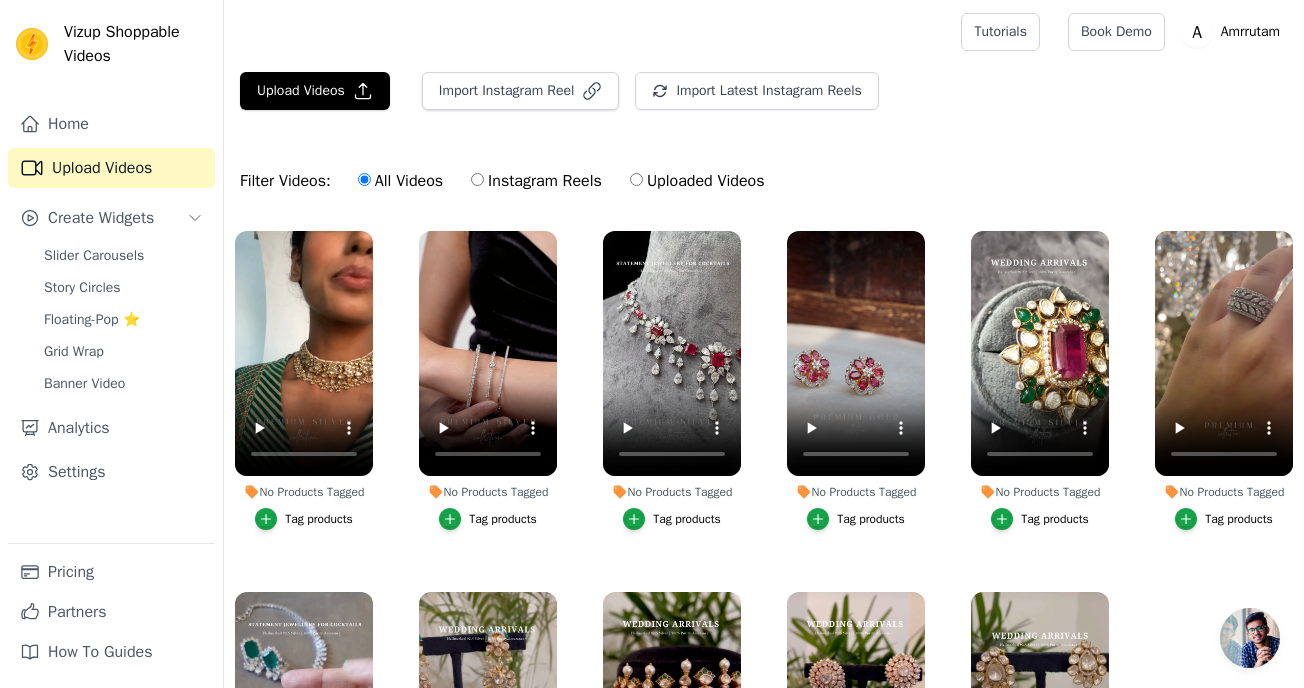 scroll, scrollTop: 0, scrollLeft: 0, axis: both 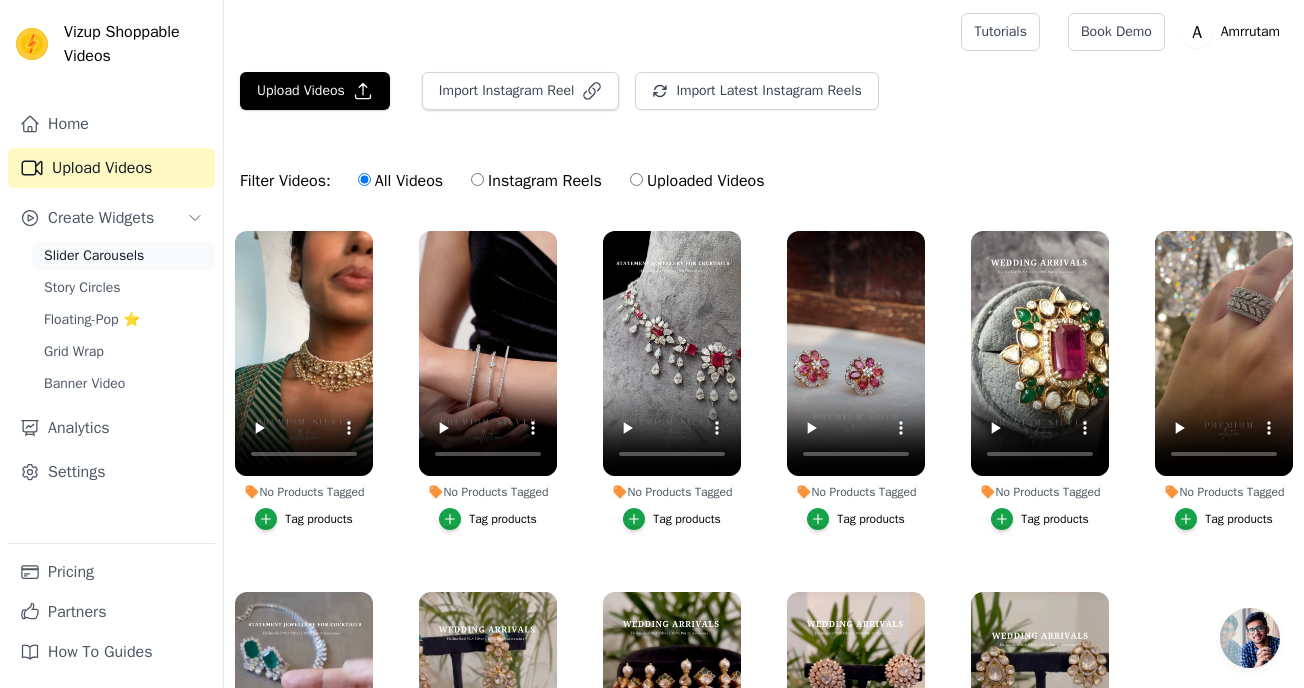click on "Slider Carousels" at bounding box center [94, 256] 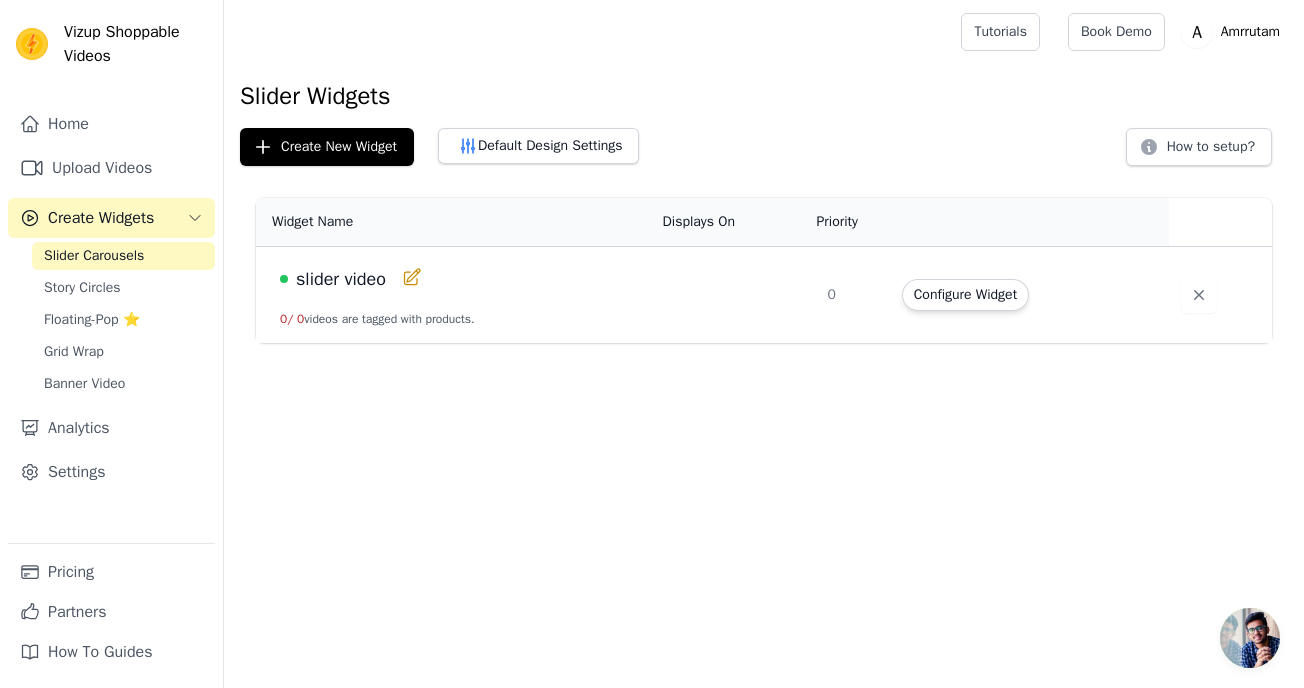 click on "Configure Widget" at bounding box center [1030, 295] 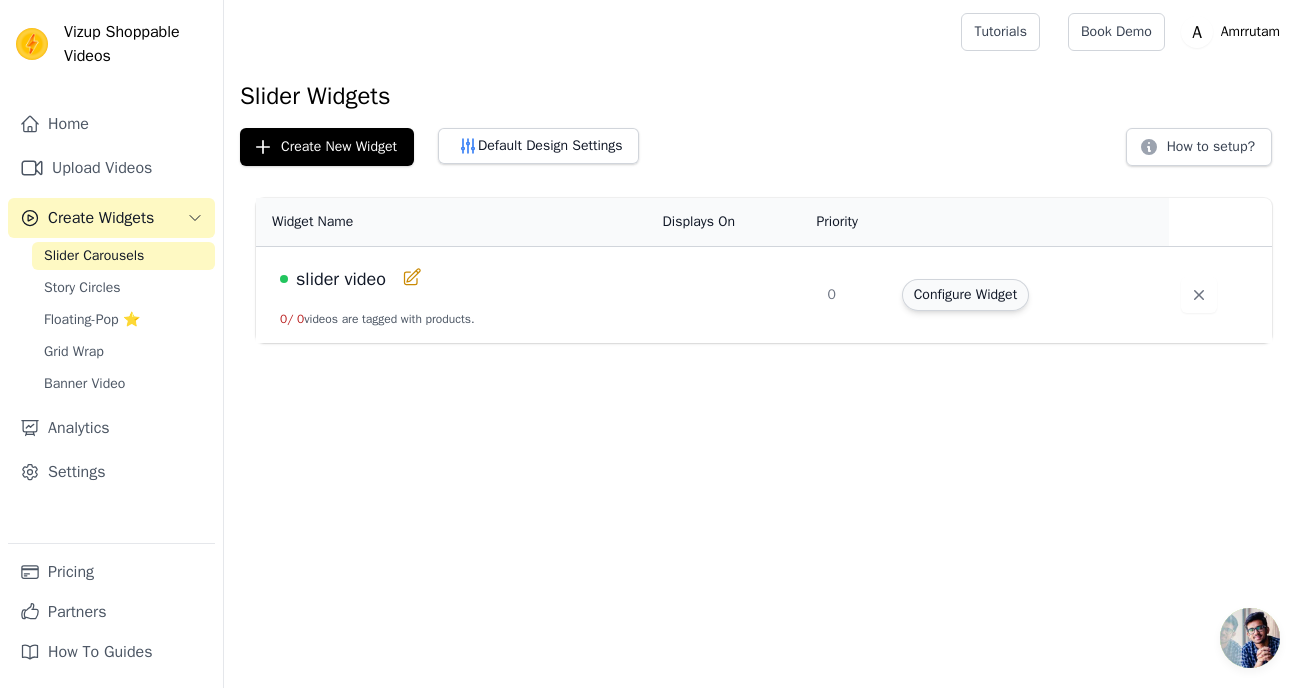 click on "Configure Widget" at bounding box center [965, 295] 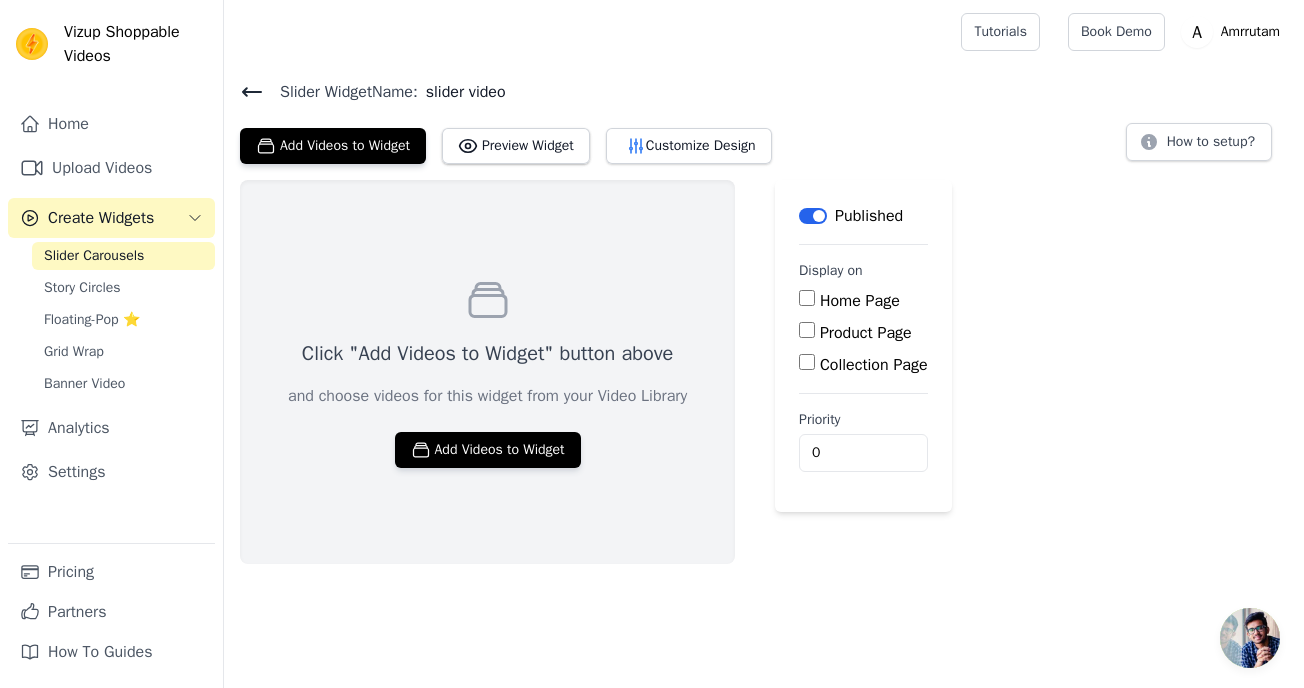 click on "Product Page" at bounding box center (866, 333) 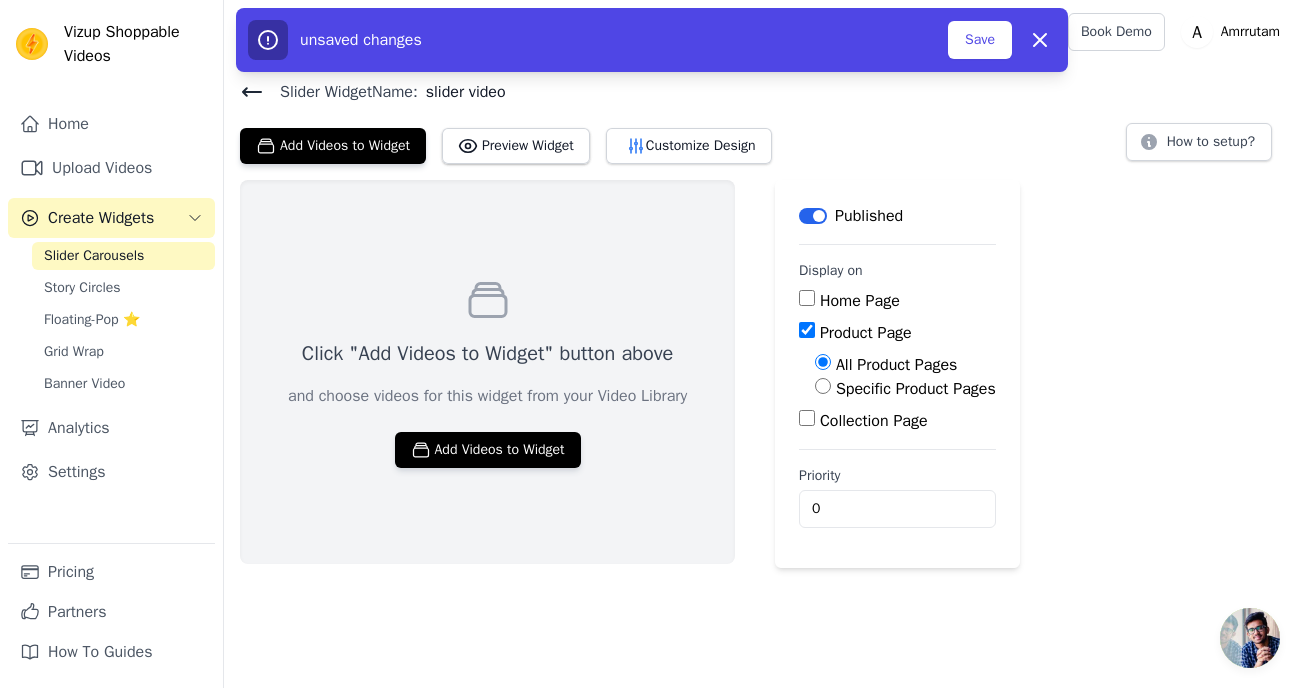 click on "Collection Page" at bounding box center (874, 421) 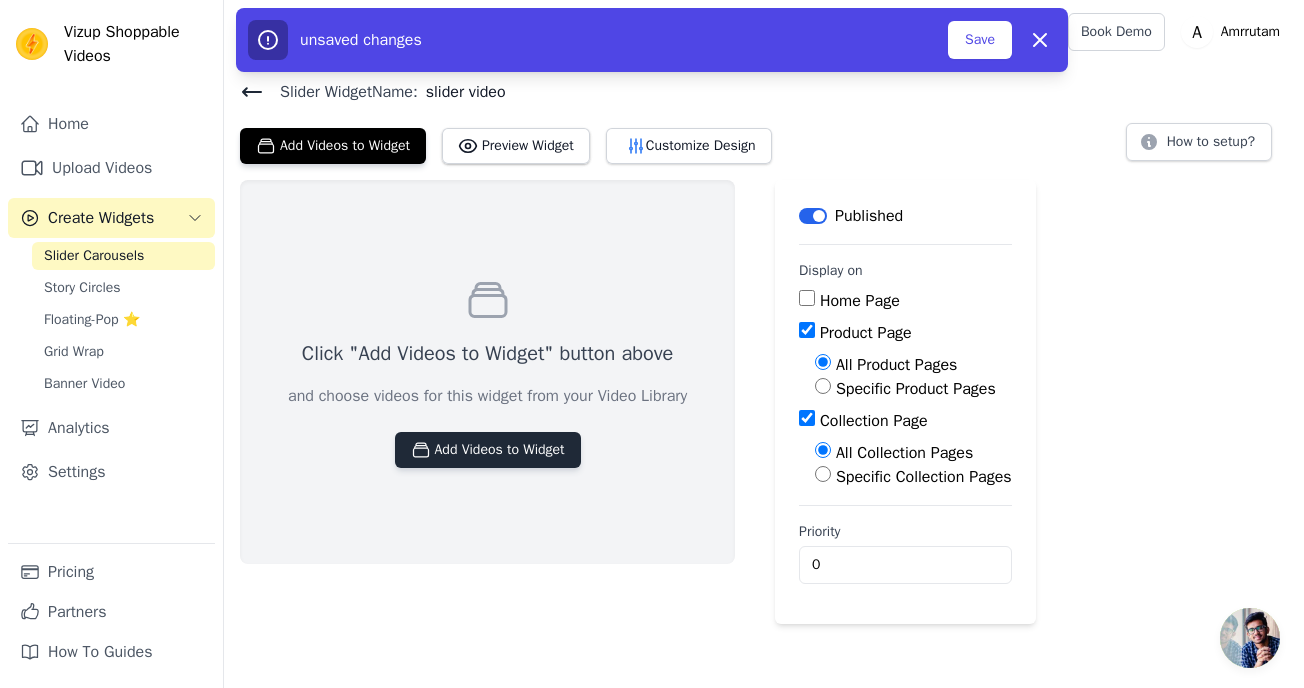 click on "Add Videos to Widget" at bounding box center (488, 450) 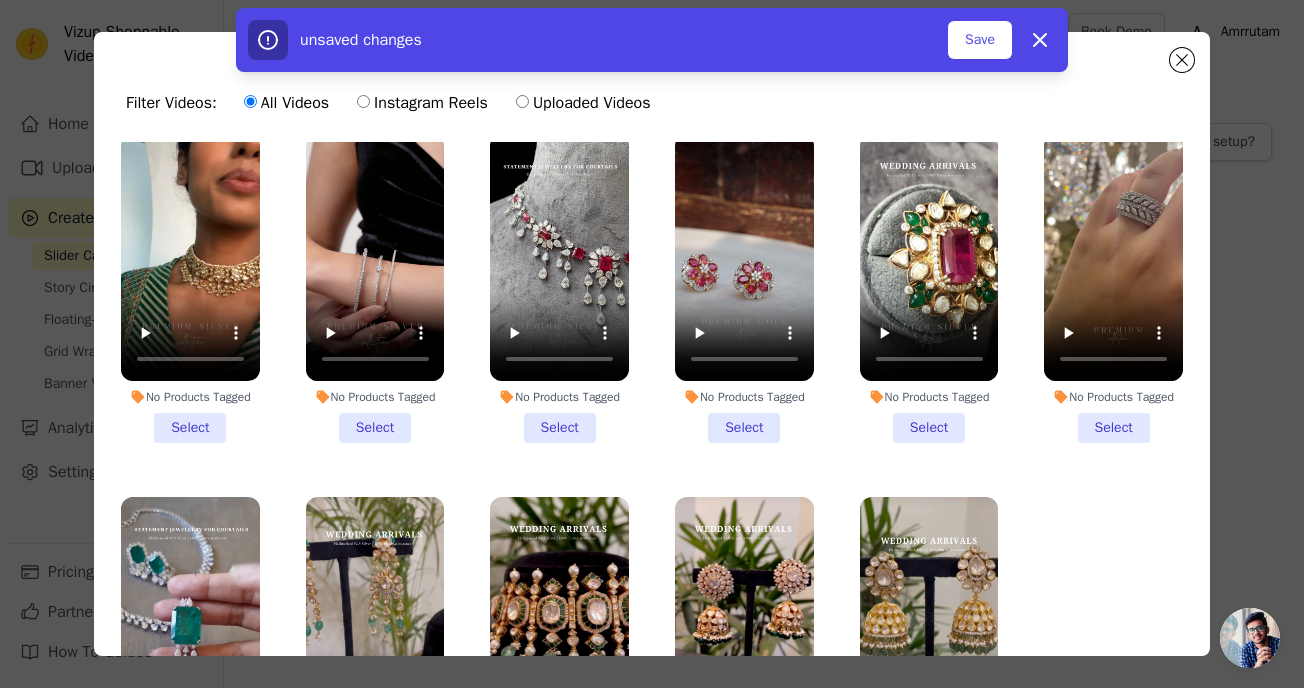 scroll, scrollTop: 0, scrollLeft: 0, axis: both 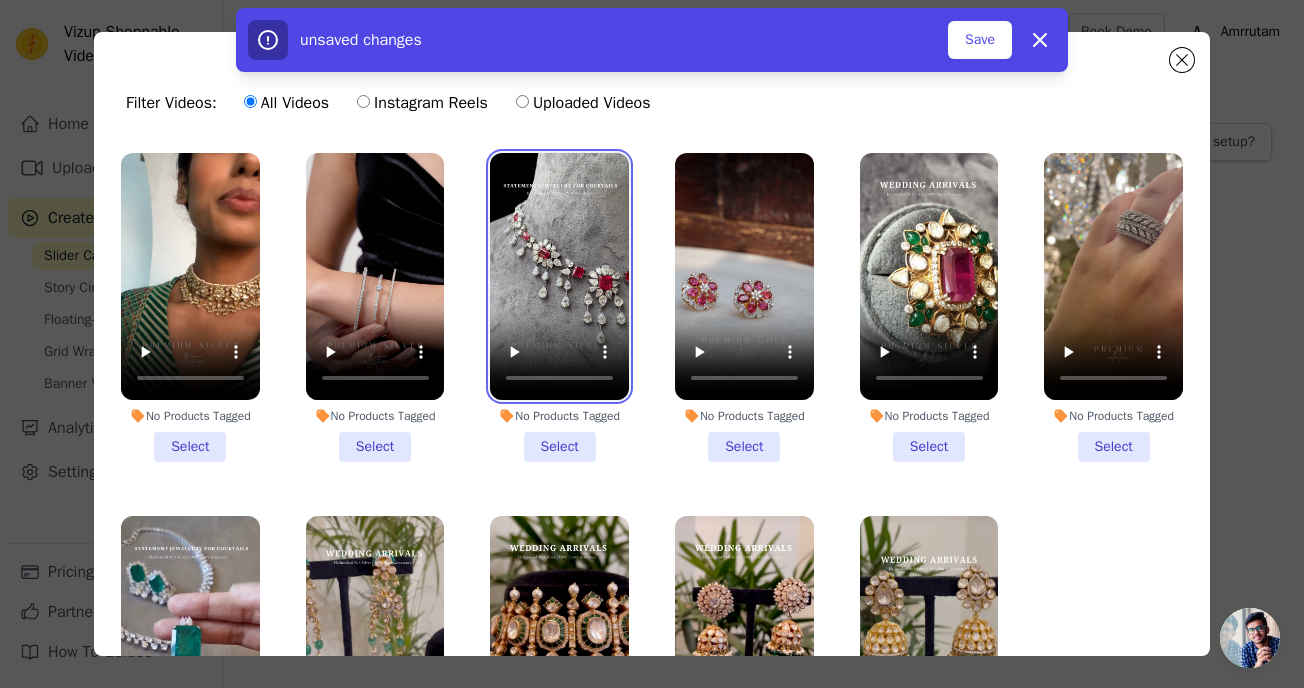click at bounding box center [559, 276] 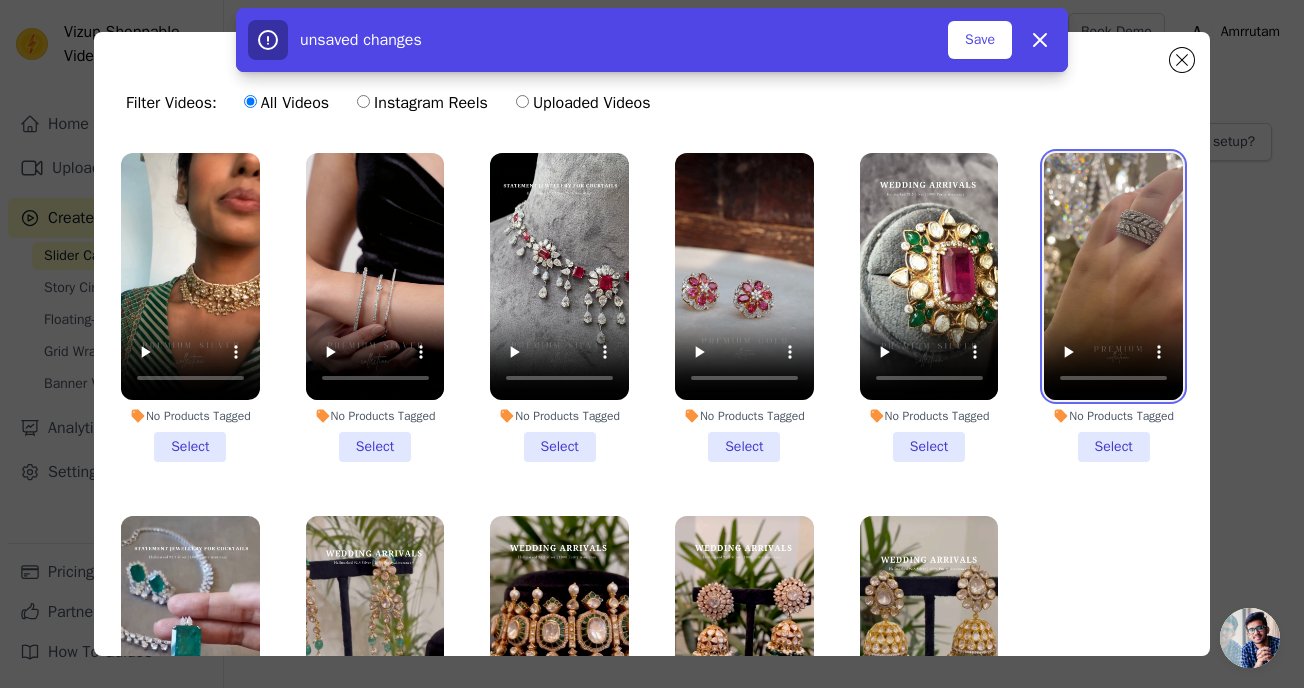 click at bounding box center [1113, 276] 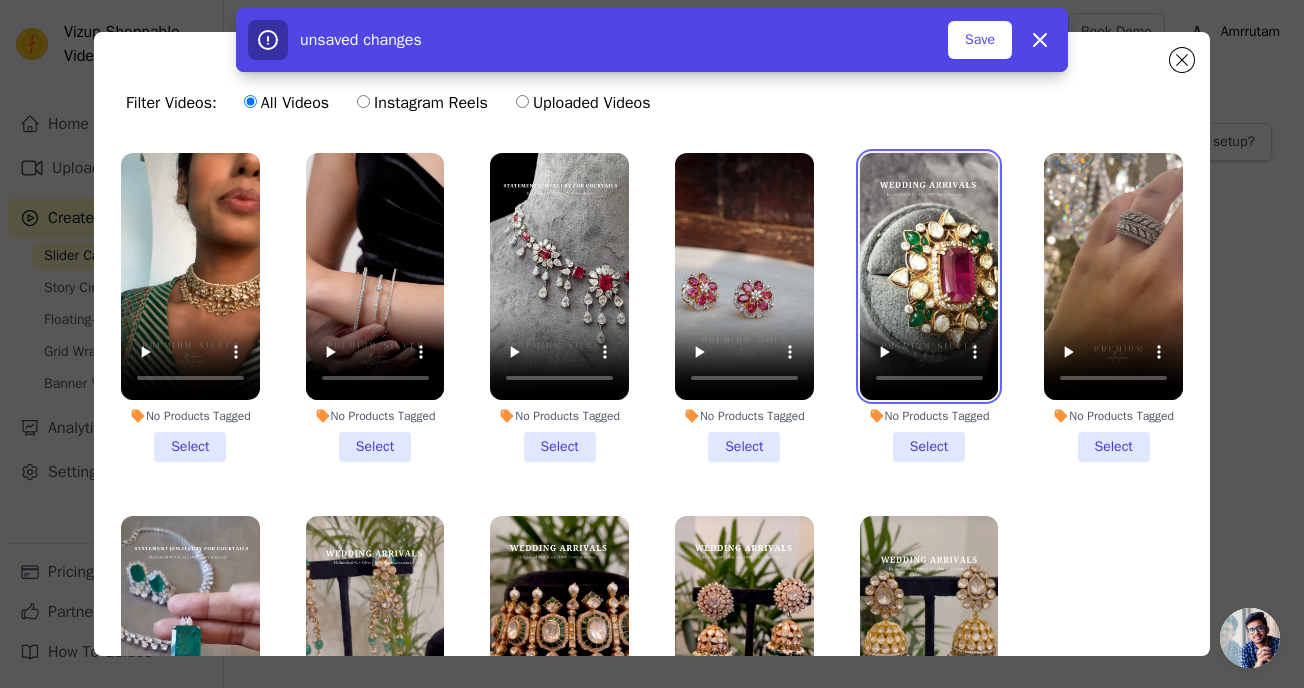 click at bounding box center [929, 276] 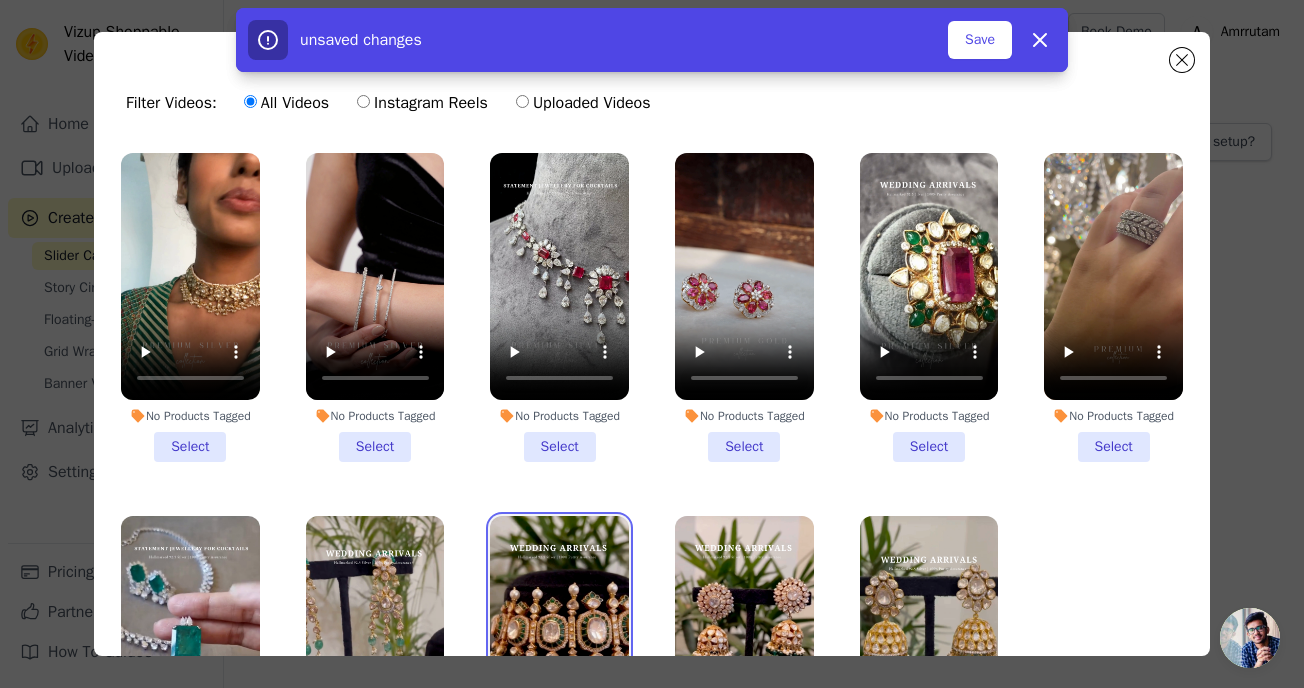 click at bounding box center [559, 639] 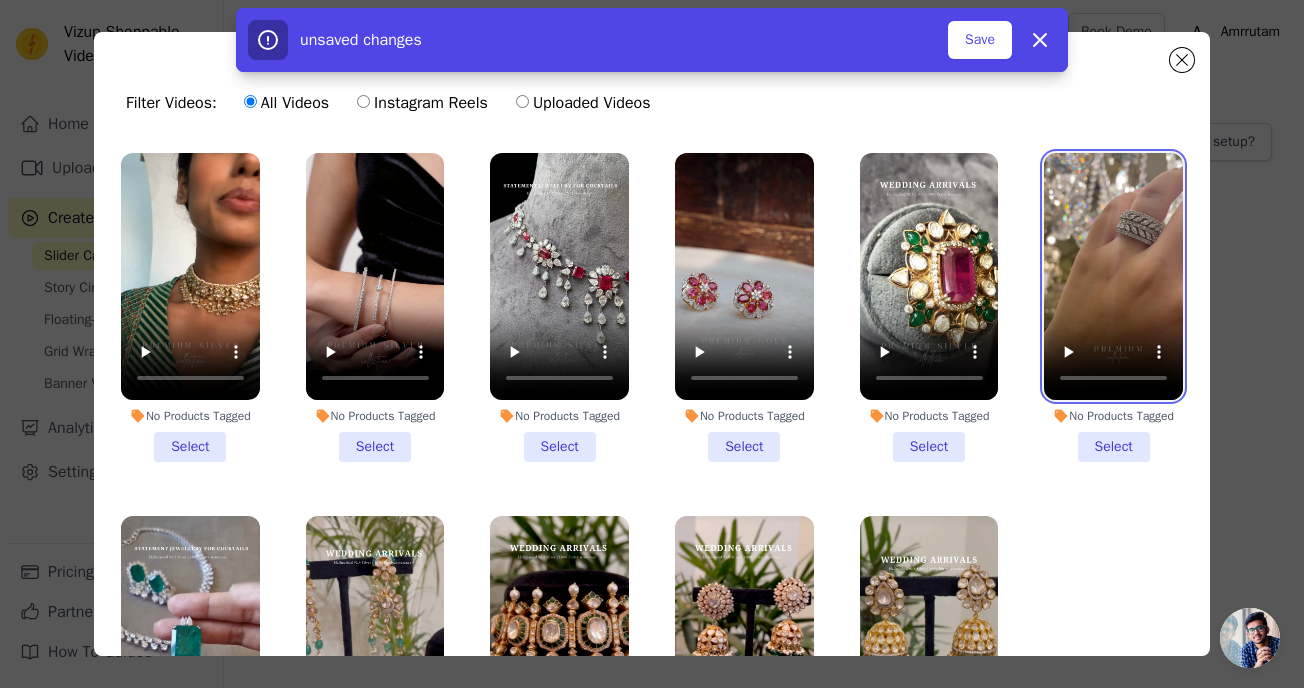 click at bounding box center [1113, 276] 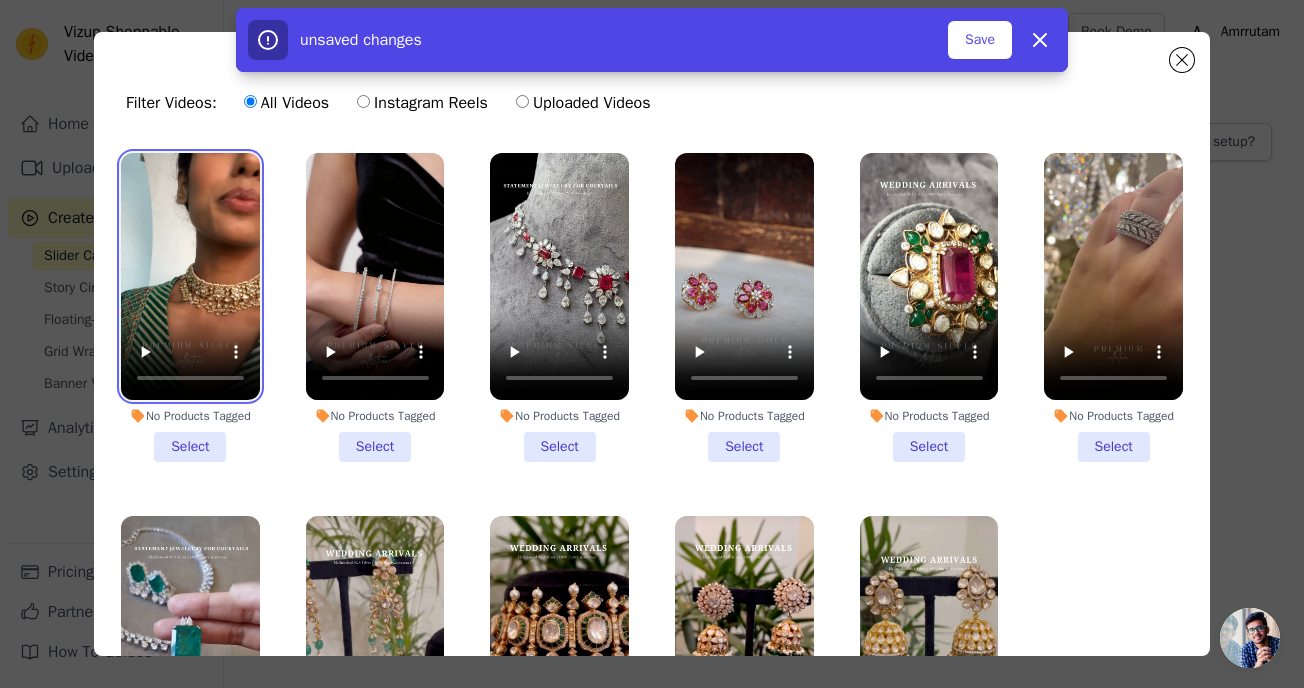 click at bounding box center [190, 276] 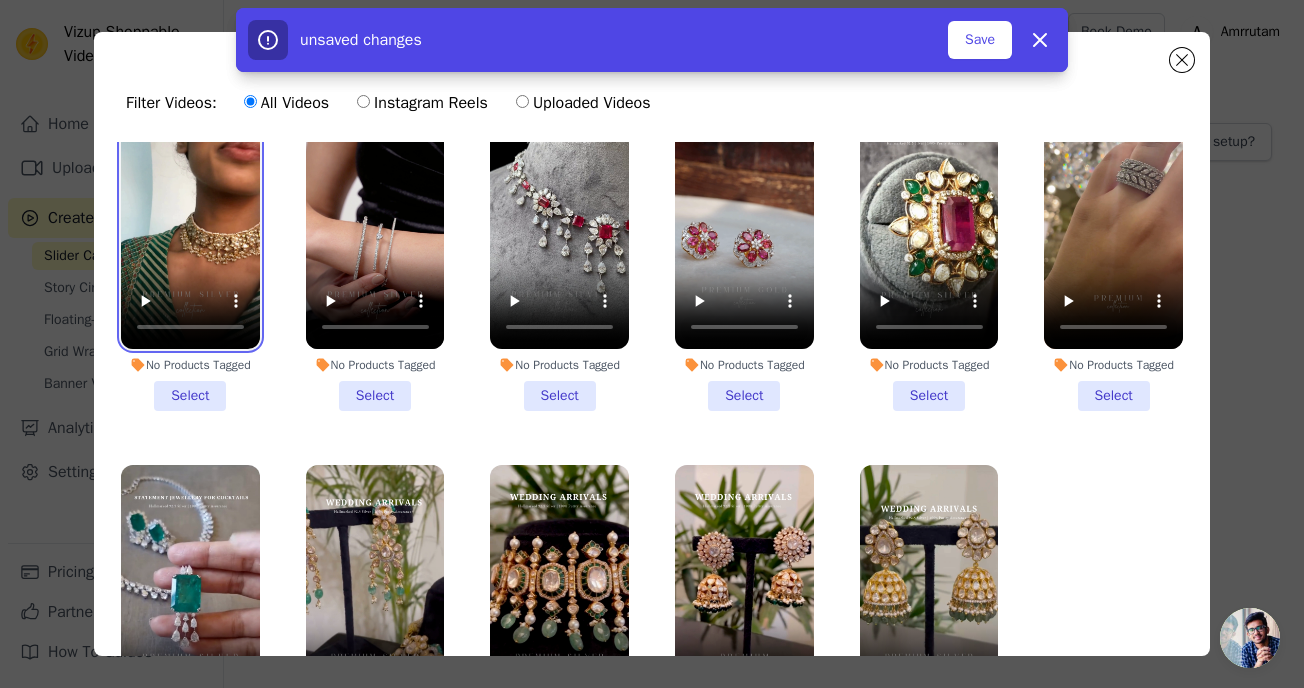 scroll, scrollTop: 101, scrollLeft: 0, axis: vertical 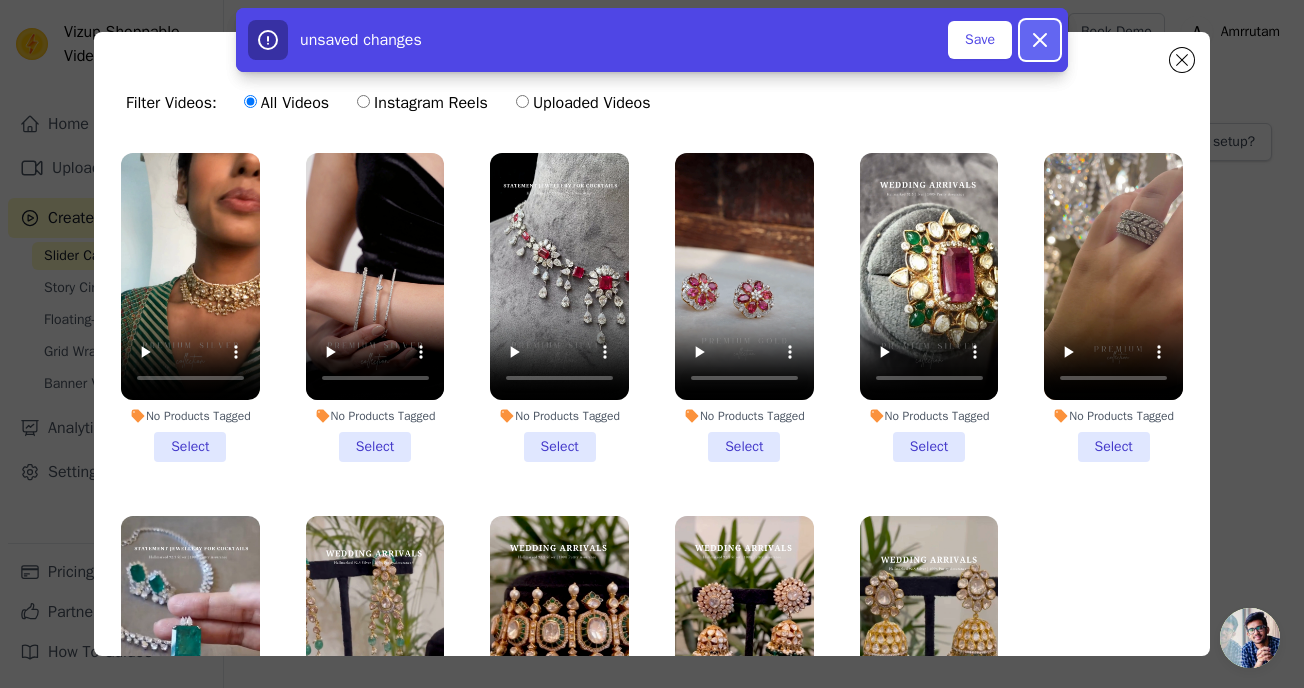 click on "Dismiss" at bounding box center (1040, 40) 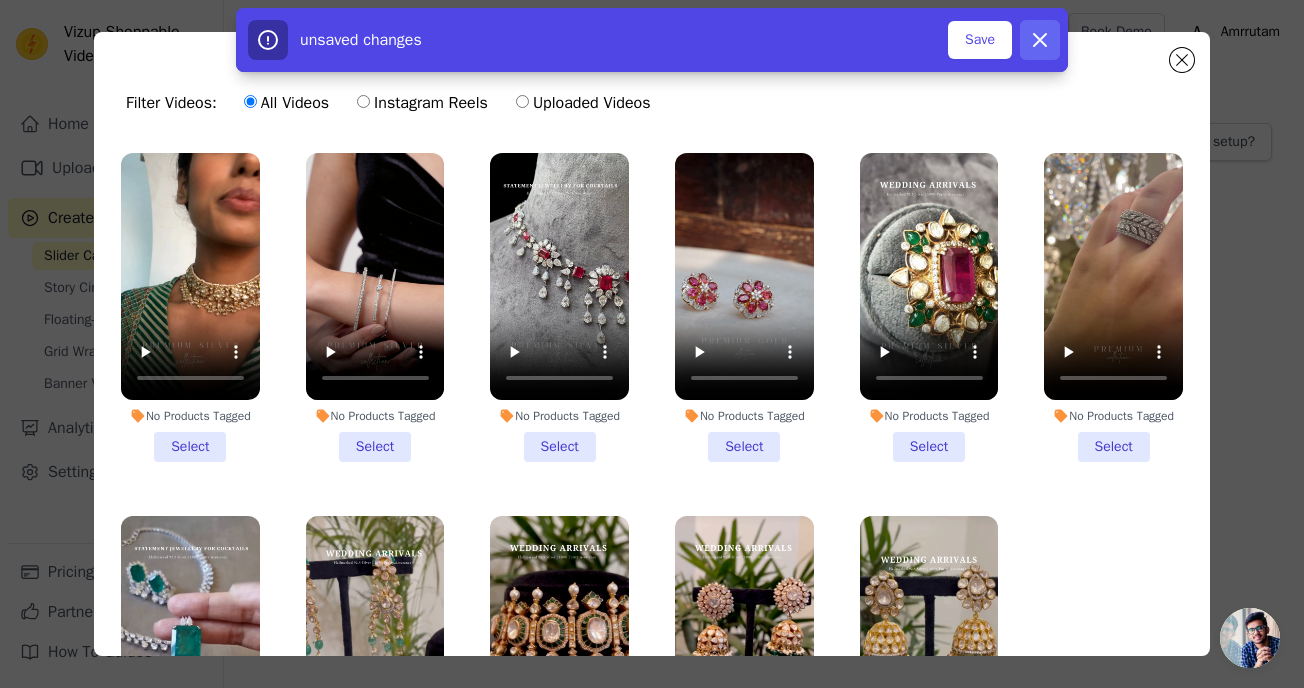 checkbox on "false" 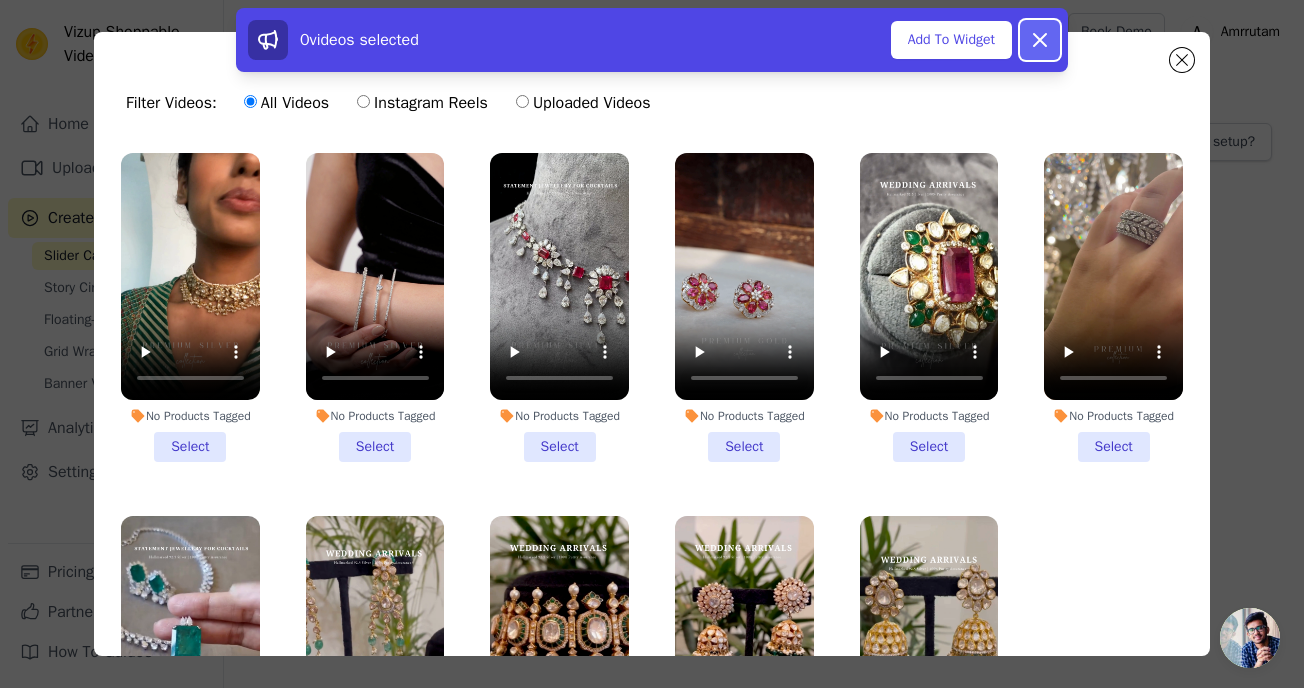 click on "Dismiss" at bounding box center (1040, 40) 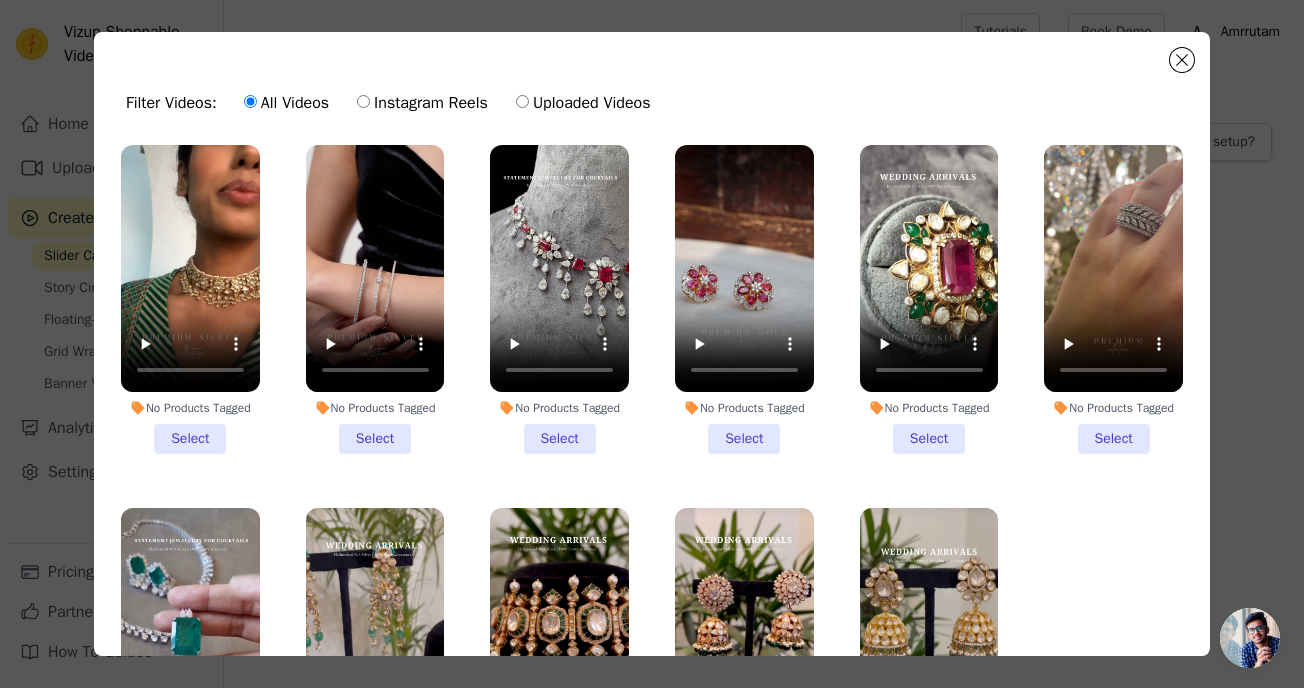 scroll, scrollTop: 0, scrollLeft: 0, axis: both 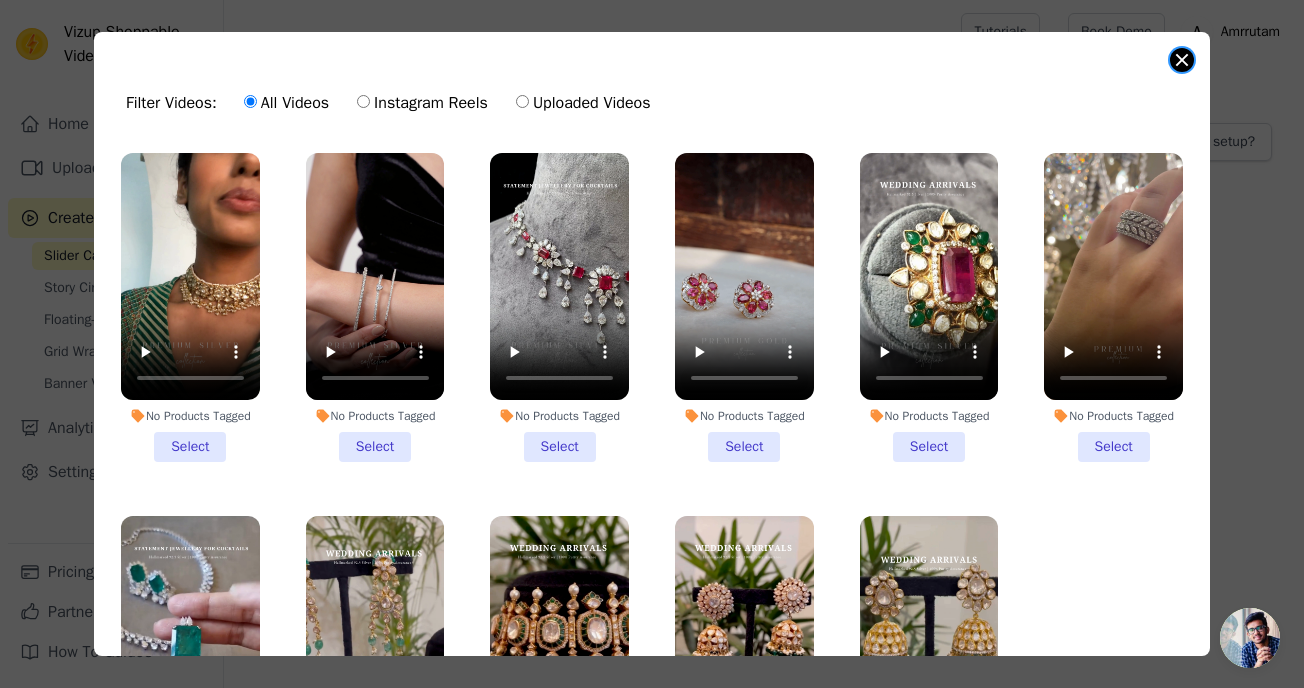 click at bounding box center (1182, 60) 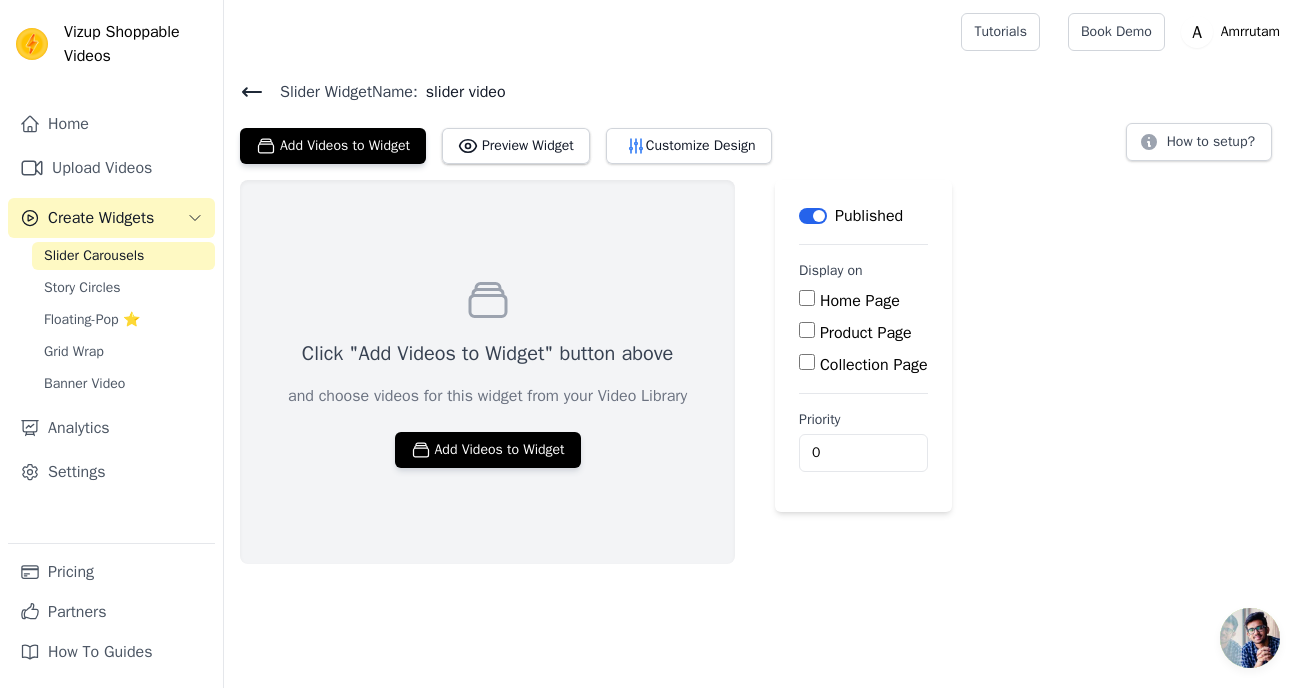 click on "Slider Widget  Name:   slider video
Add Videos to Widget
Preview Widget       Customize Design
How to setup?         Click "Add Videos to Widget" button above   and choose videos for this widget from your Video Library
Add Videos to Widget   Label     Published     Display on     Home Page     Product Page       Collection Page       Priority   0" at bounding box center (764, 314) 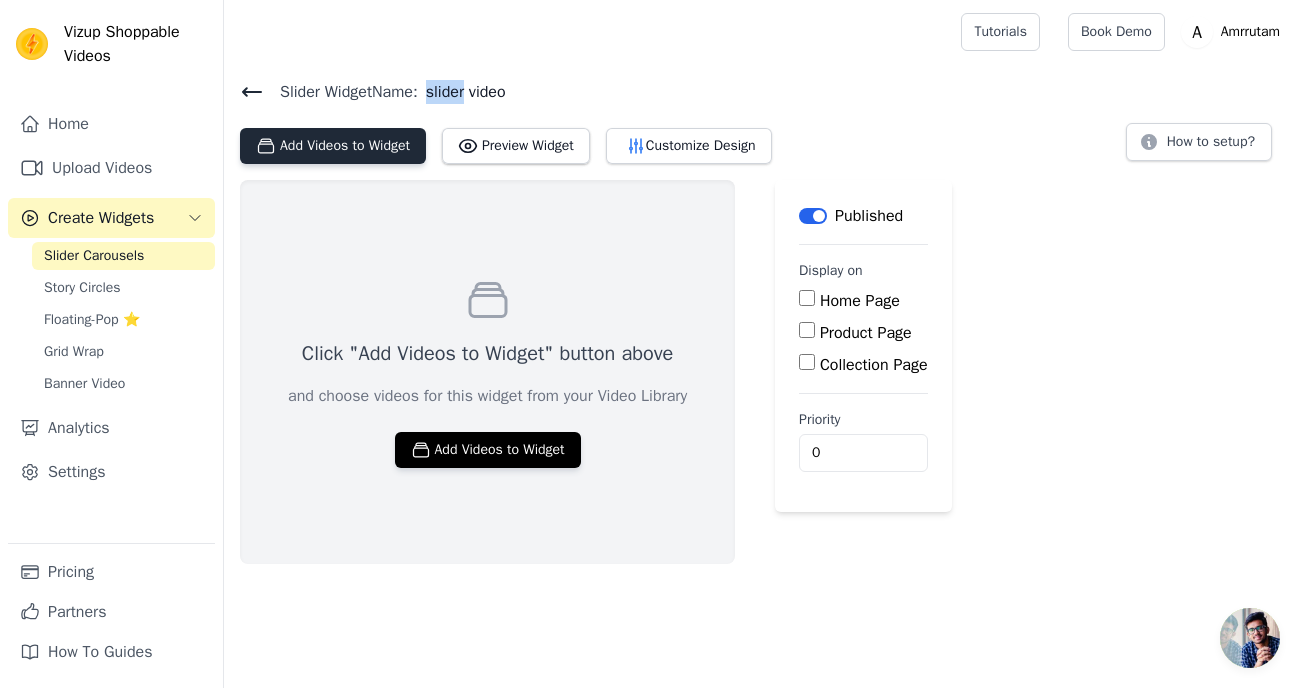 click on "Add Videos to Widget" at bounding box center (333, 146) 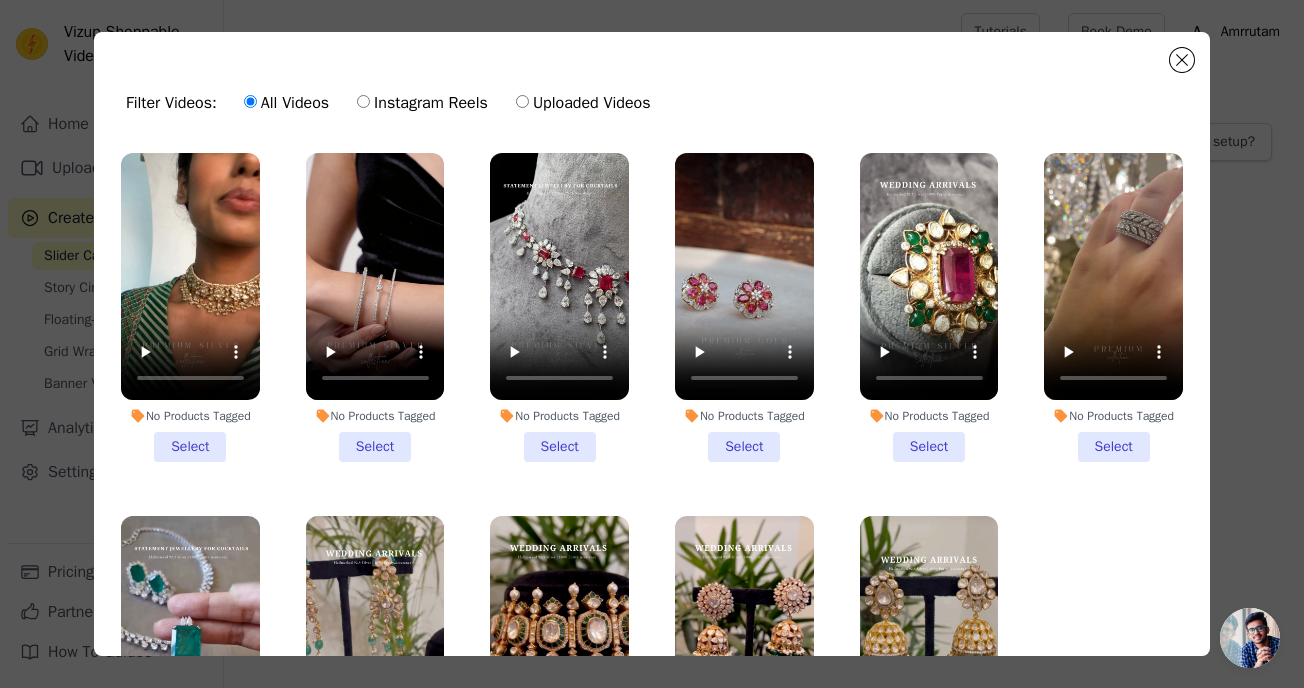 click on "Filter Videos:
All Videos
Instagram Reels
Uploaded Videos
No Products Tagged     Select
No Products Tagged     Select
No Products Tagged     Select
No Products Tagged     Select
No Products Tagged     Select
No Products Tagged     Select
No Products Tagged     Select
No Products Tagged     Select
No Products Tagged     Select
No Products Tagged     Select
No Products Tagged     Select       0  videos selected     Add To Widget   Dismiss" 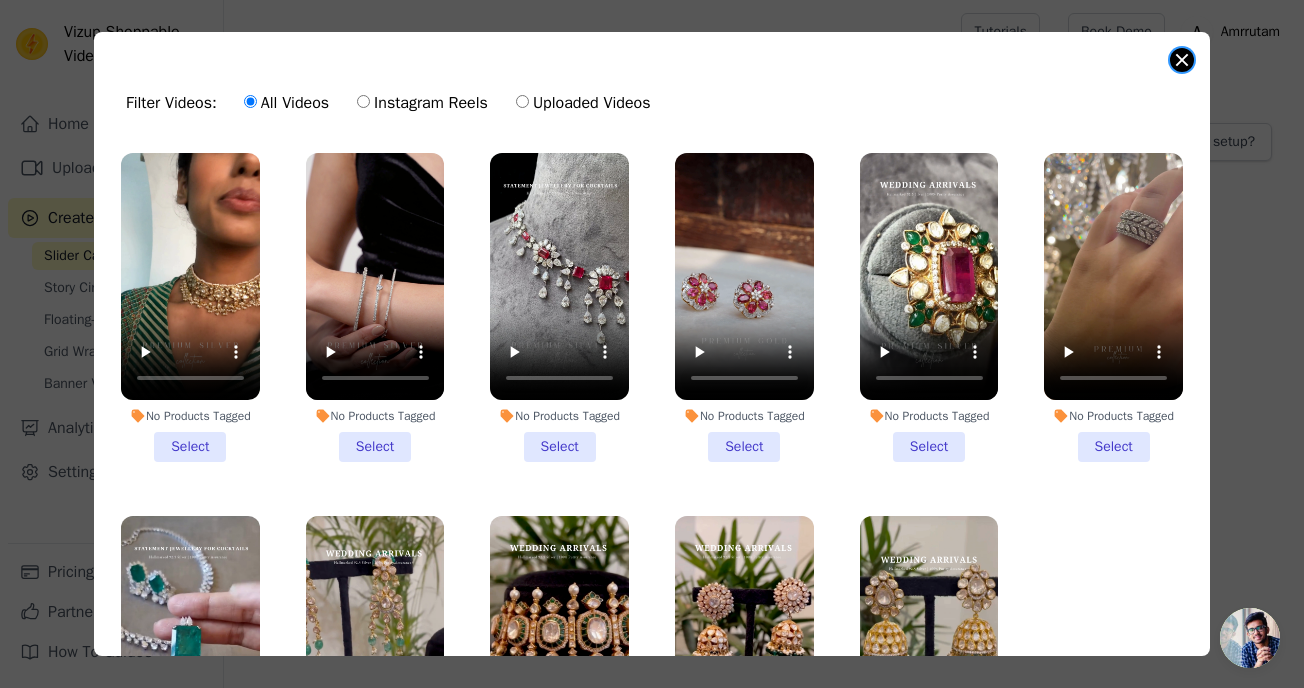 click at bounding box center [1182, 60] 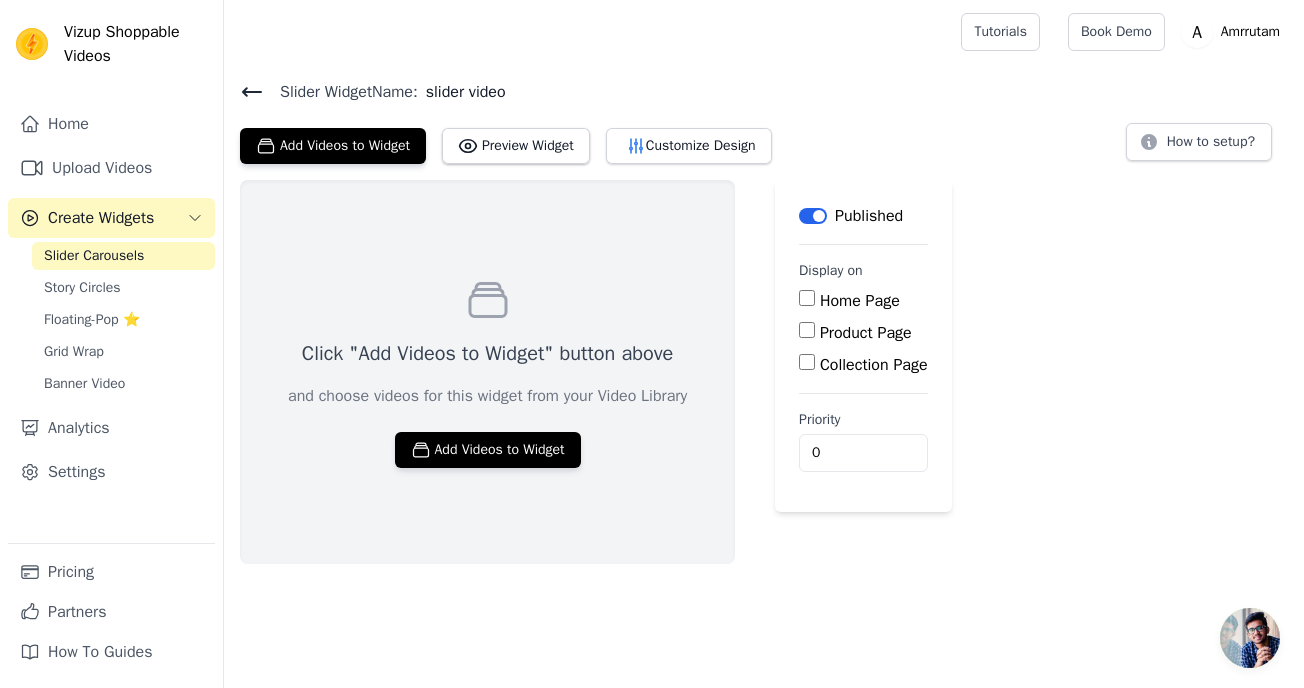 click 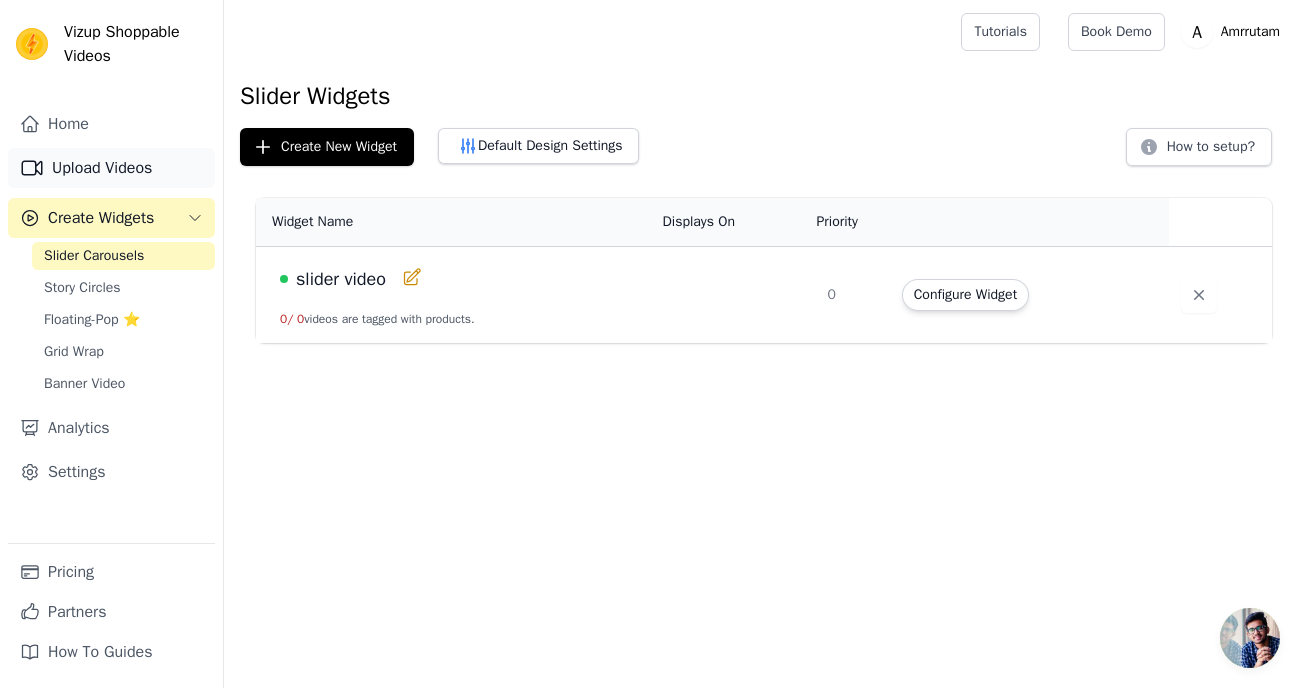 click on "Upload Videos" at bounding box center [111, 168] 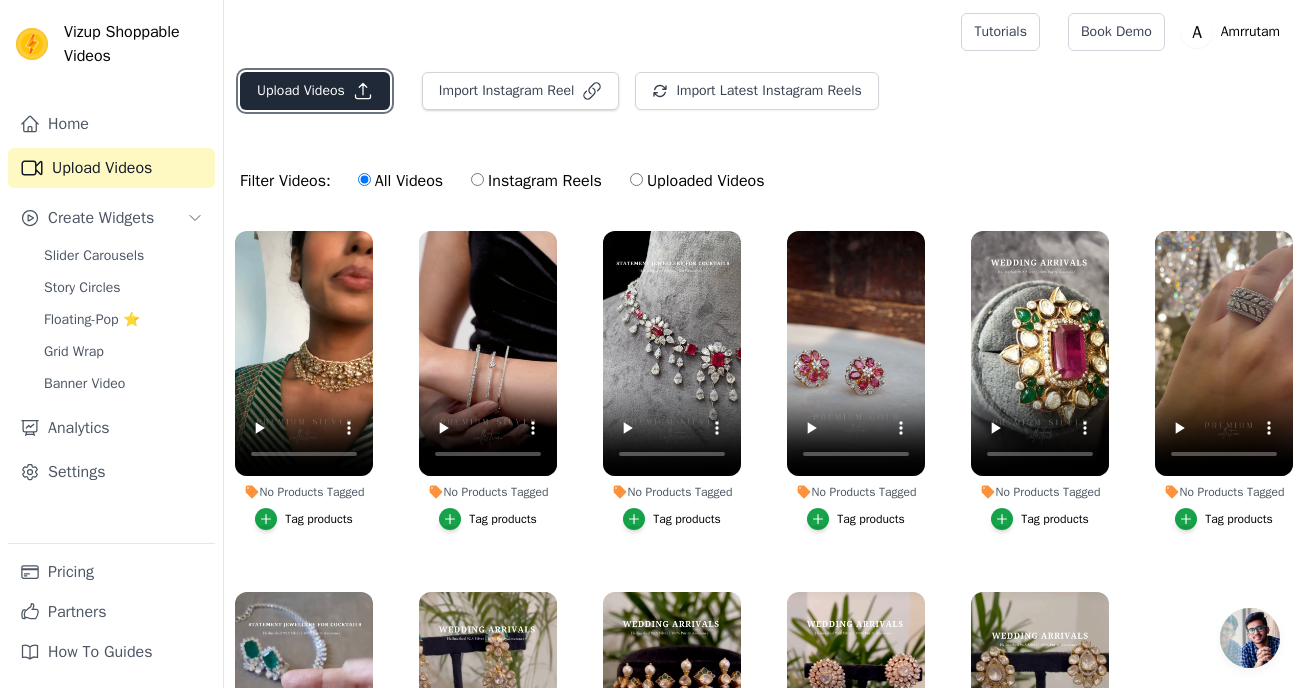 click on "Upload Videos" at bounding box center [315, 91] 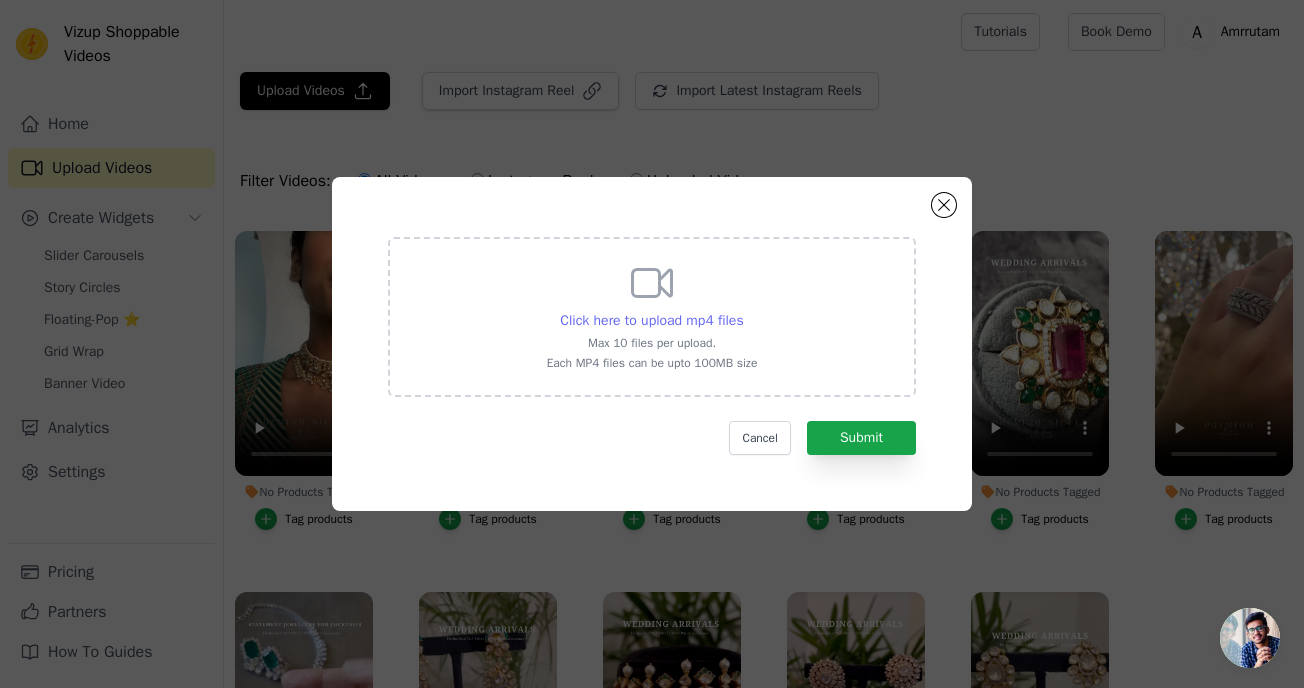 click on "Click here to upload mp4 files" at bounding box center (651, 320) 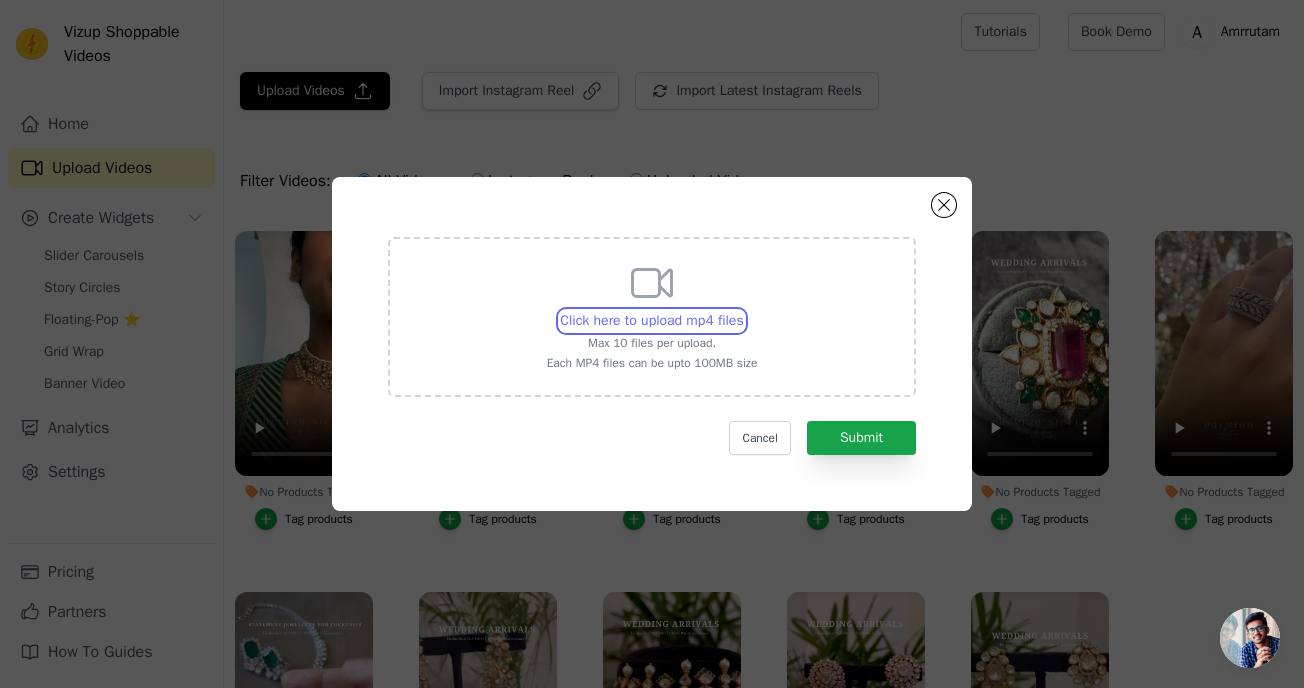 click on "Click here to upload mp4 files     Max 10 files per upload.   Each MP4 files can be upto 100MB size" at bounding box center (743, 310) 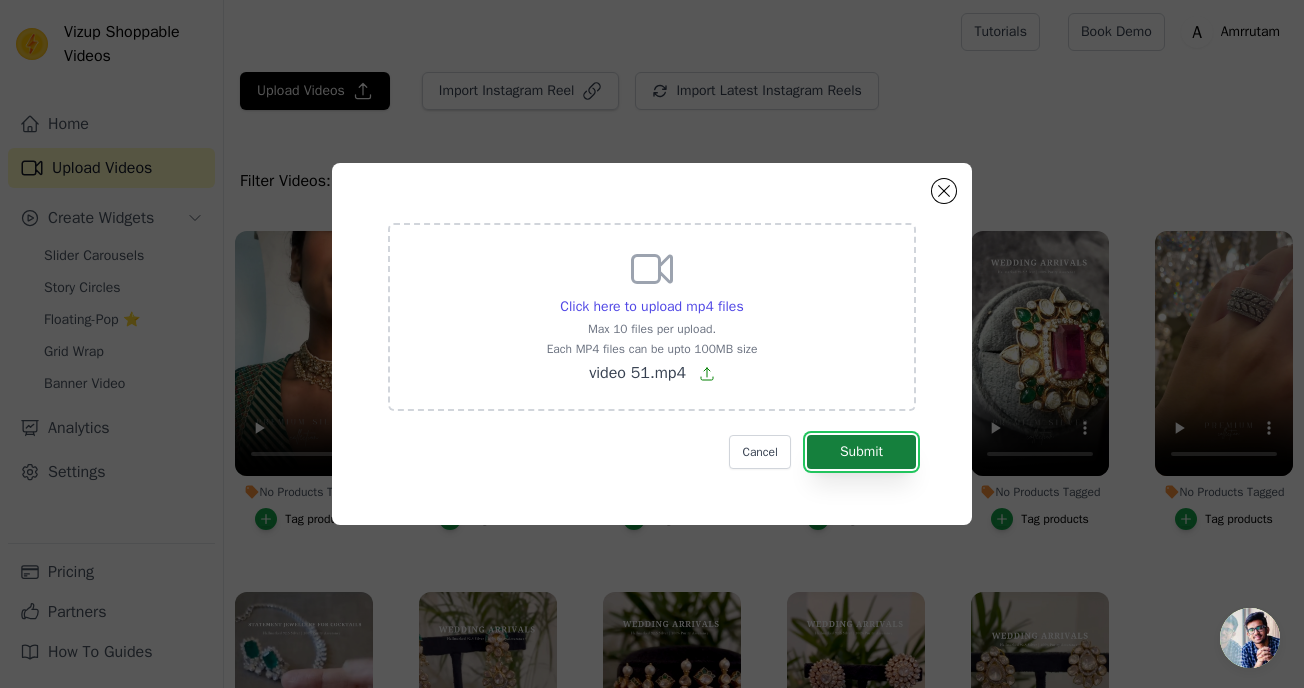 click on "Submit" at bounding box center [861, 452] 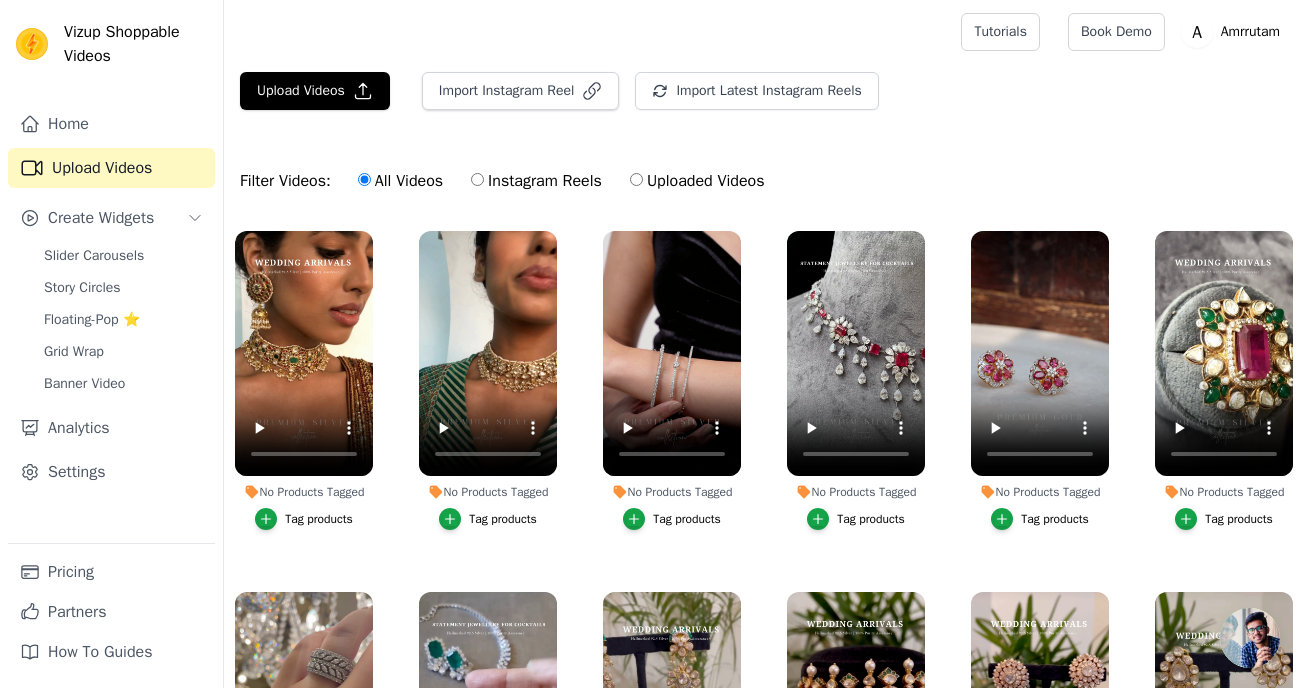 scroll, scrollTop: 0, scrollLeft: 0, axis: both 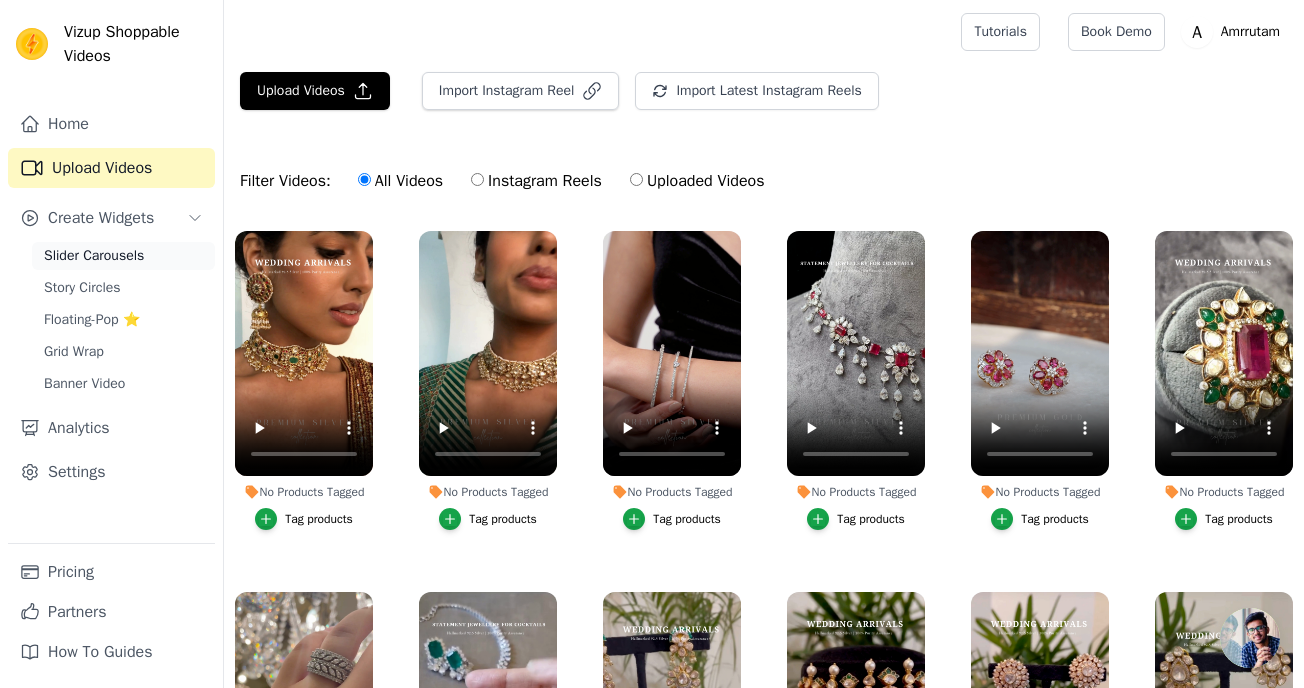 click on "Slider Carousels" at bounding box center [94, 256] 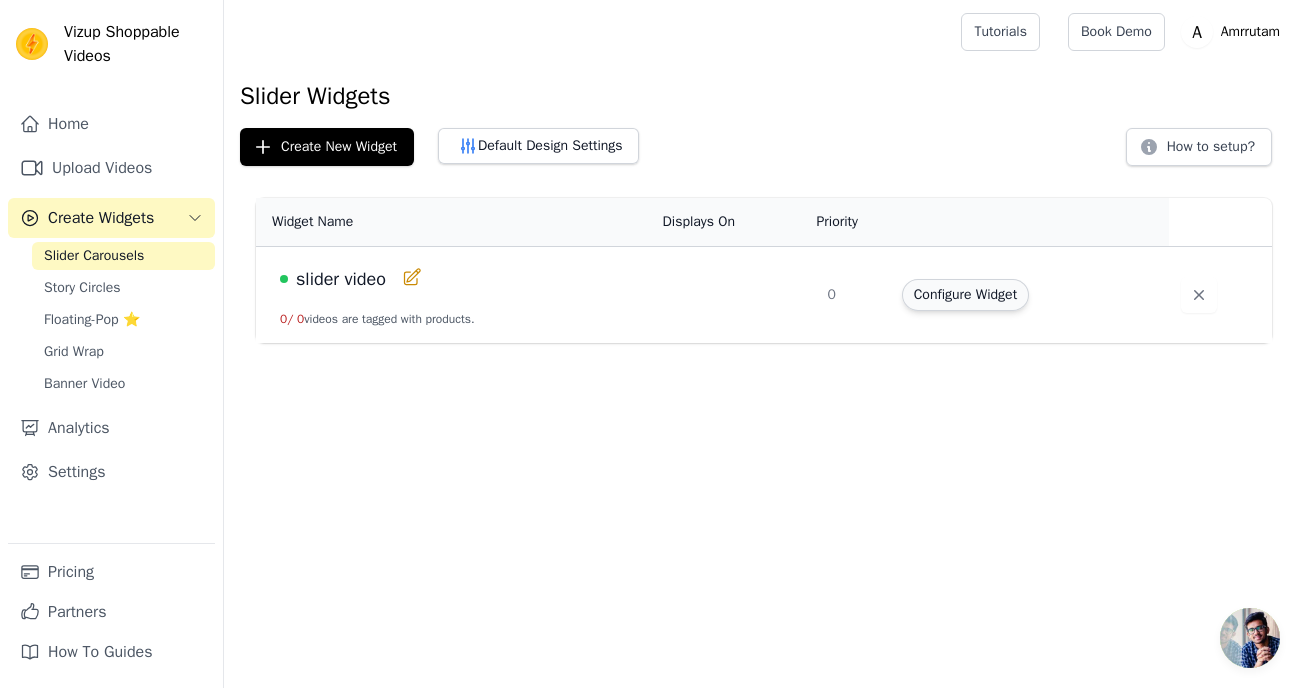 click on "Configure Widget" at bounding box center [965, 295] 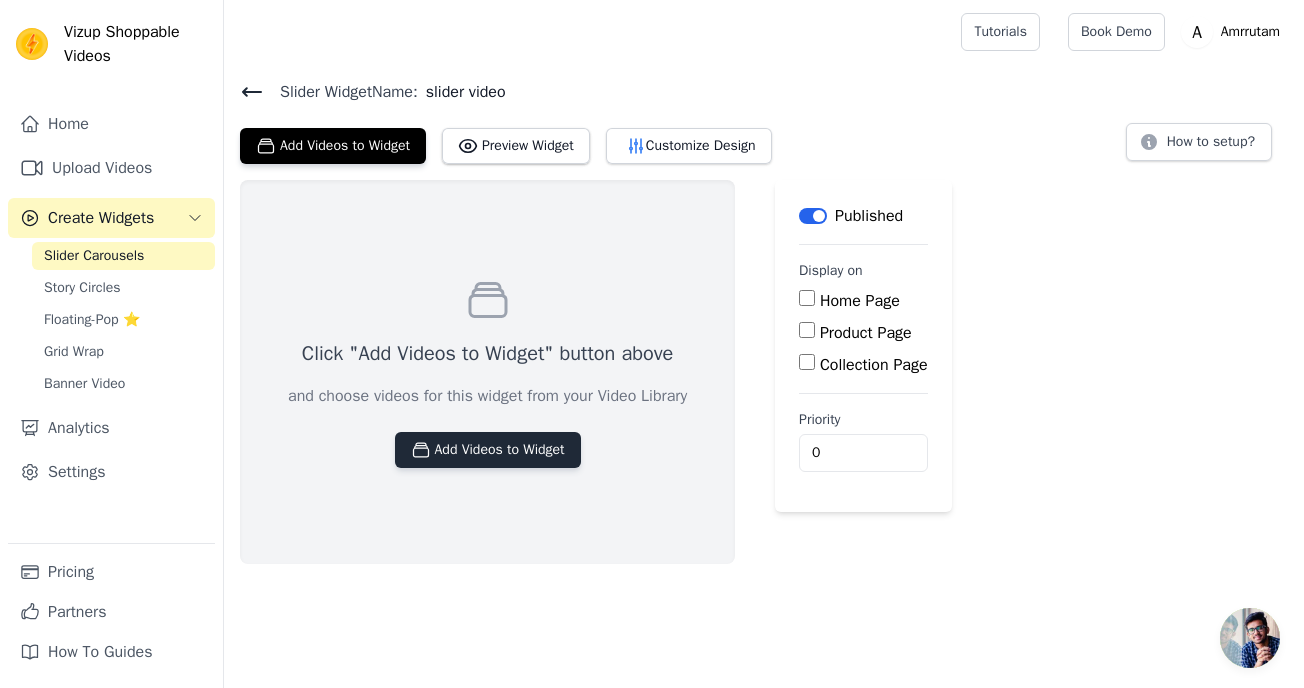 click on "Add Videos to Widget" at bounding box center (488, 450) 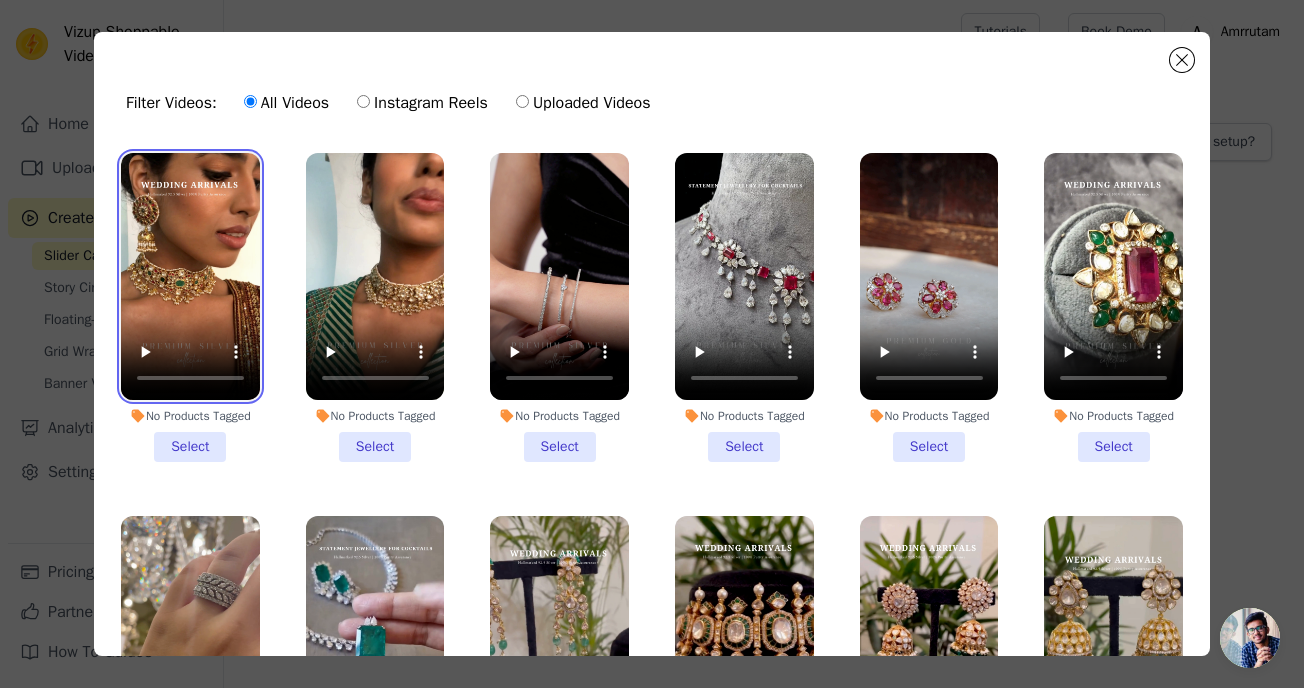 click at bounding box center (190, 276) 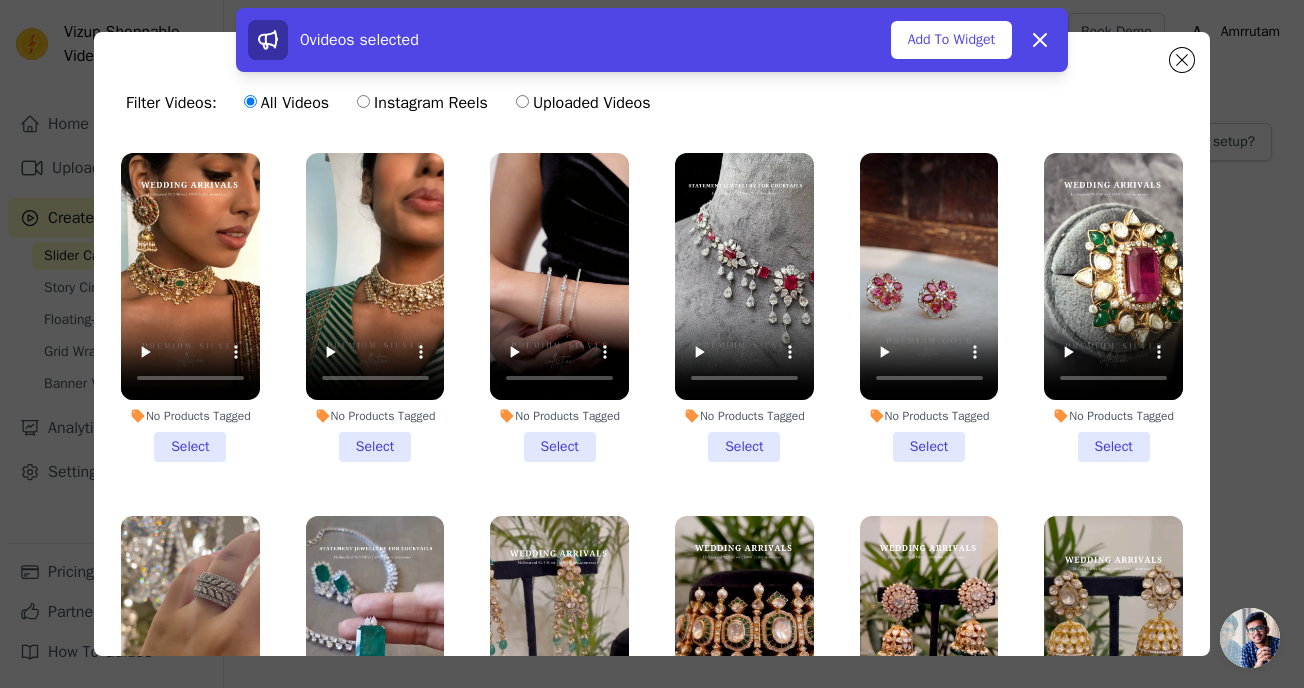 click on "No Products Tagged     Select" at bounding box center [190, 307] 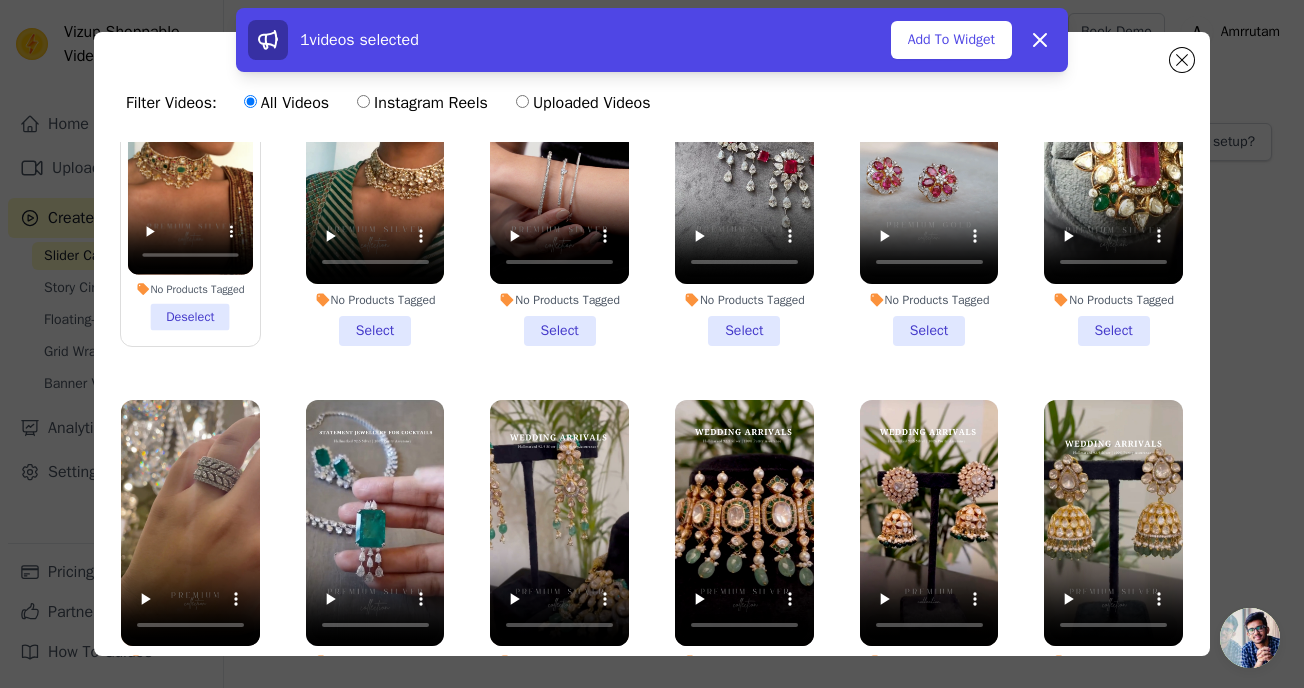 scroll, scrollTop: 133, scrollLeft: 0, axis: vertical 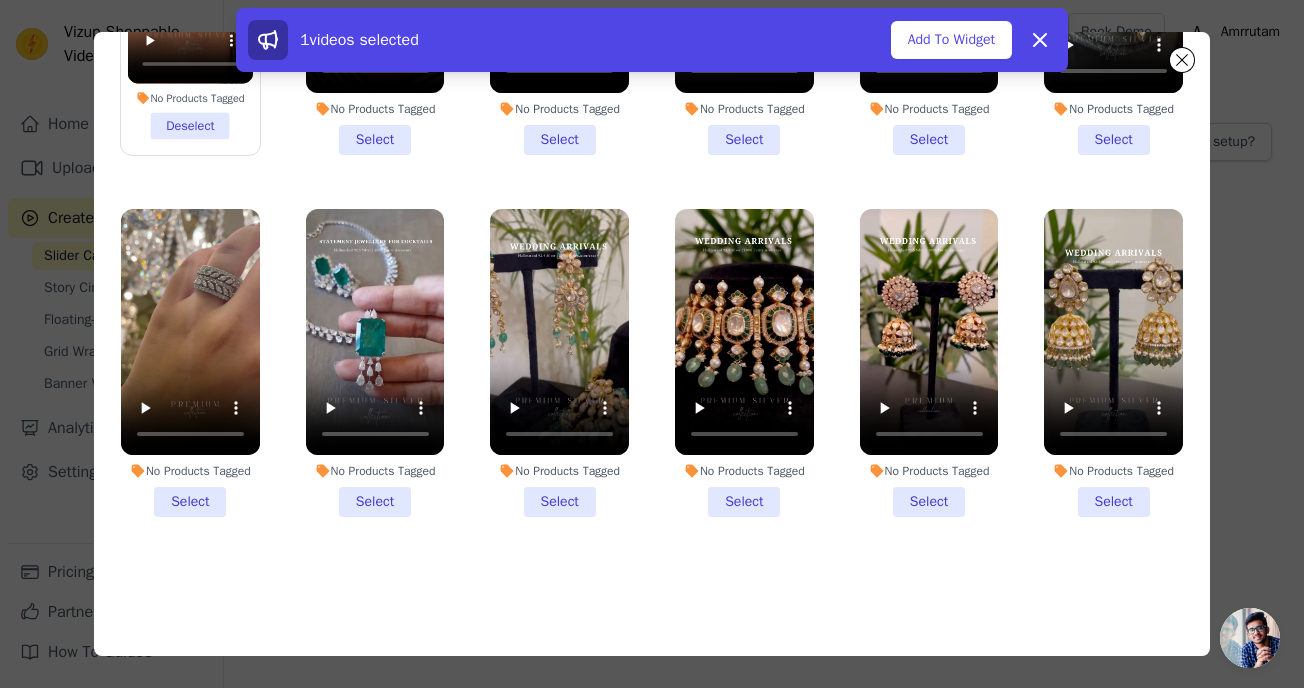 click on "No Products Tagged     Select" at bounding box center [190, 363] 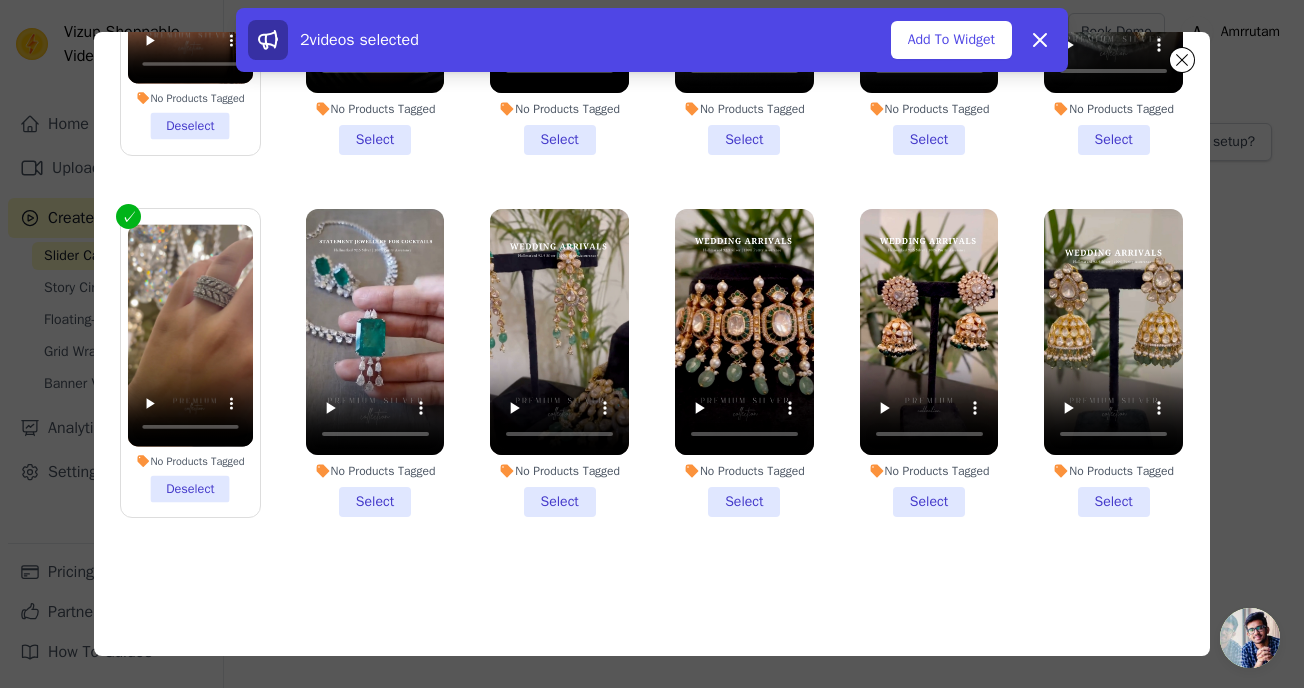 click on "No Products Tagged     Select" at bounding box center [559, 363] 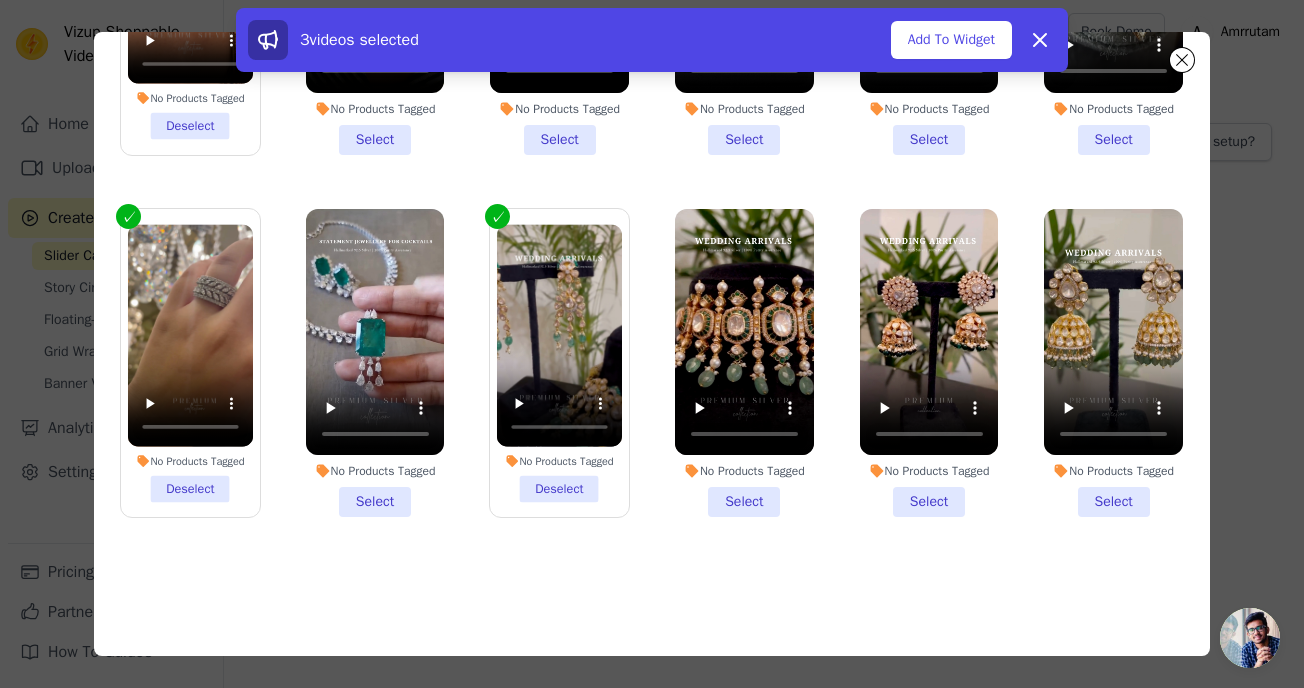 scroll, scrollTop: 0, scrollLeft: 0, axis: both 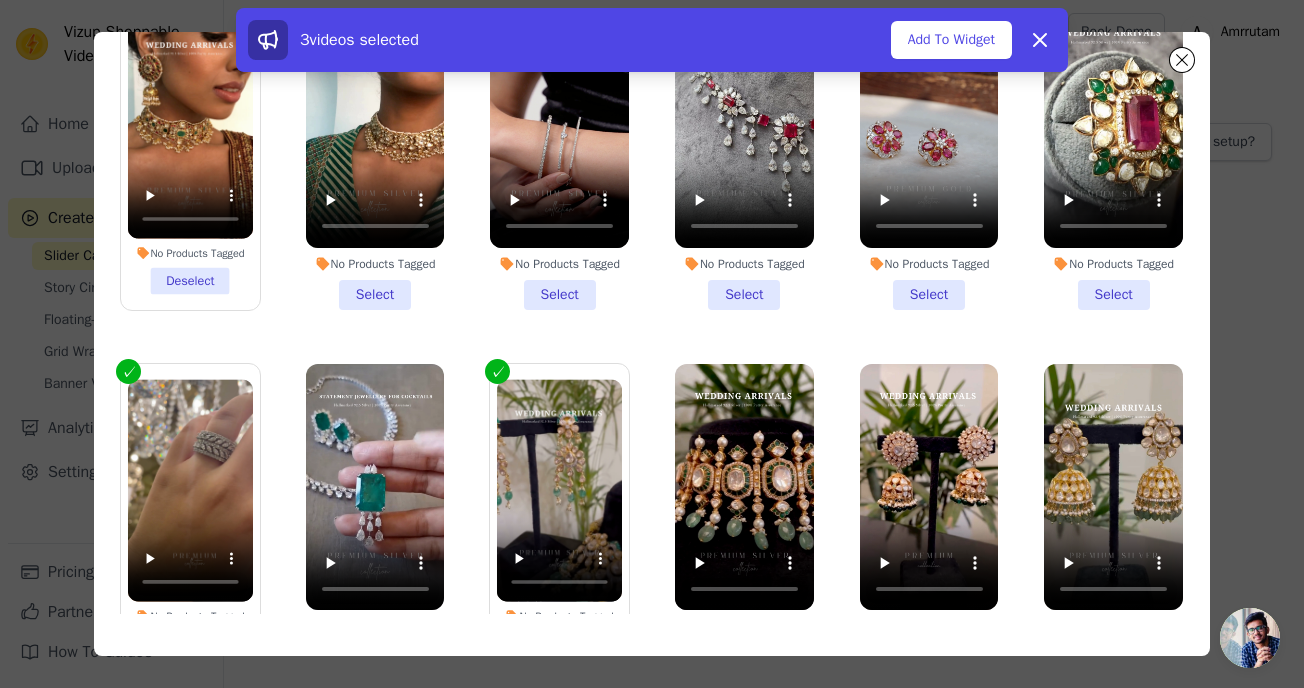 click on "No Products Tagged     Select" at bounding box center [744, 155] 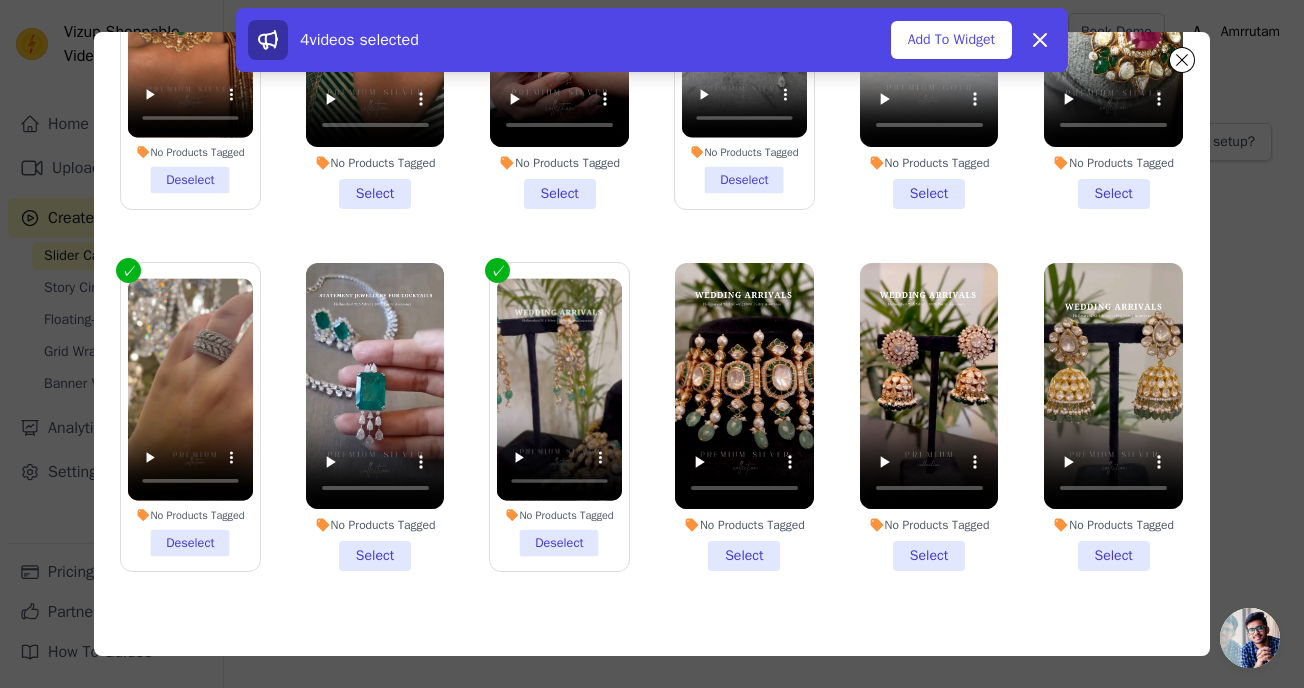 scroll, scrollTop: 133, scrollLeft: 0, axis: vertical 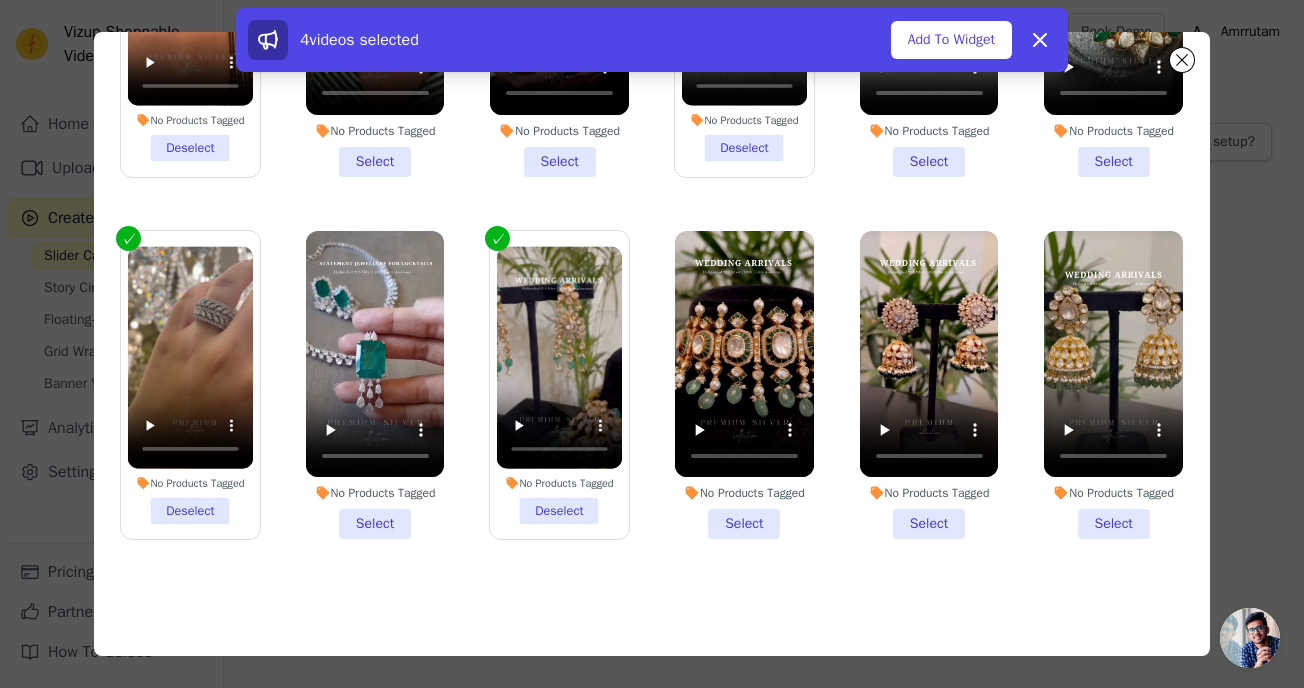 click on "No Products Tagged     Select" at bounding box center (375, 385) 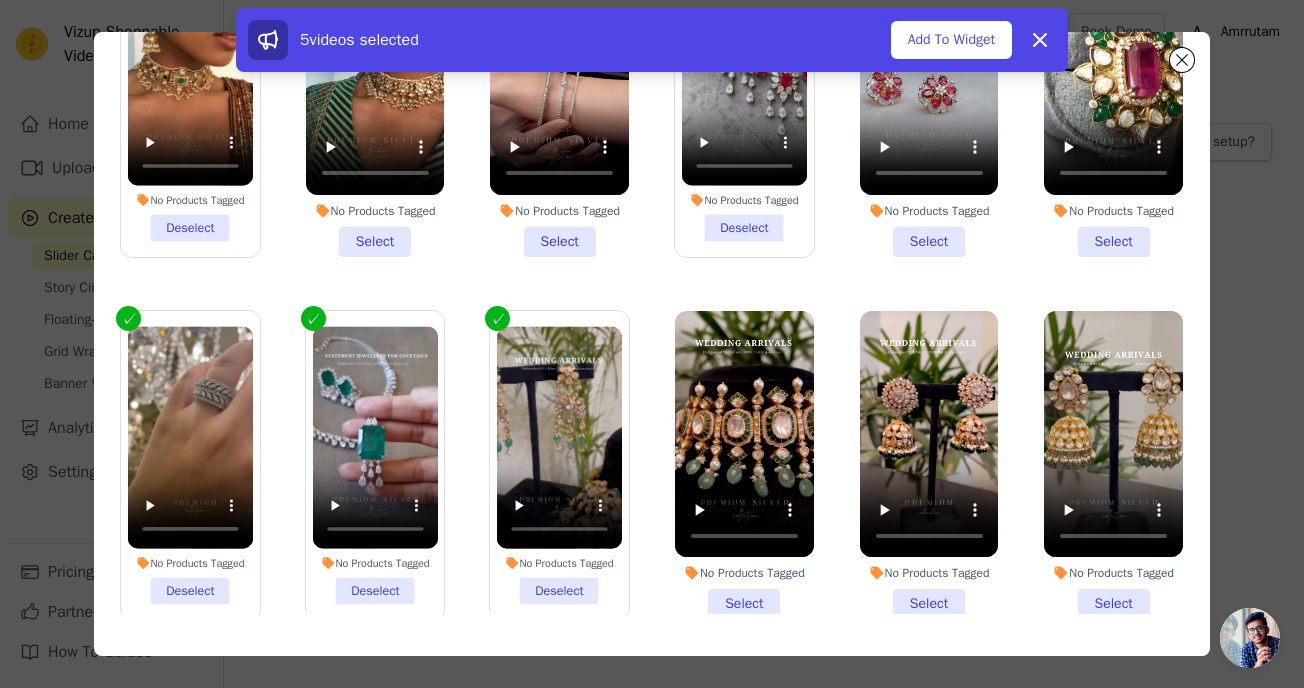 scroll, scrollTop: 0, scrollLeft: 0, axis: both 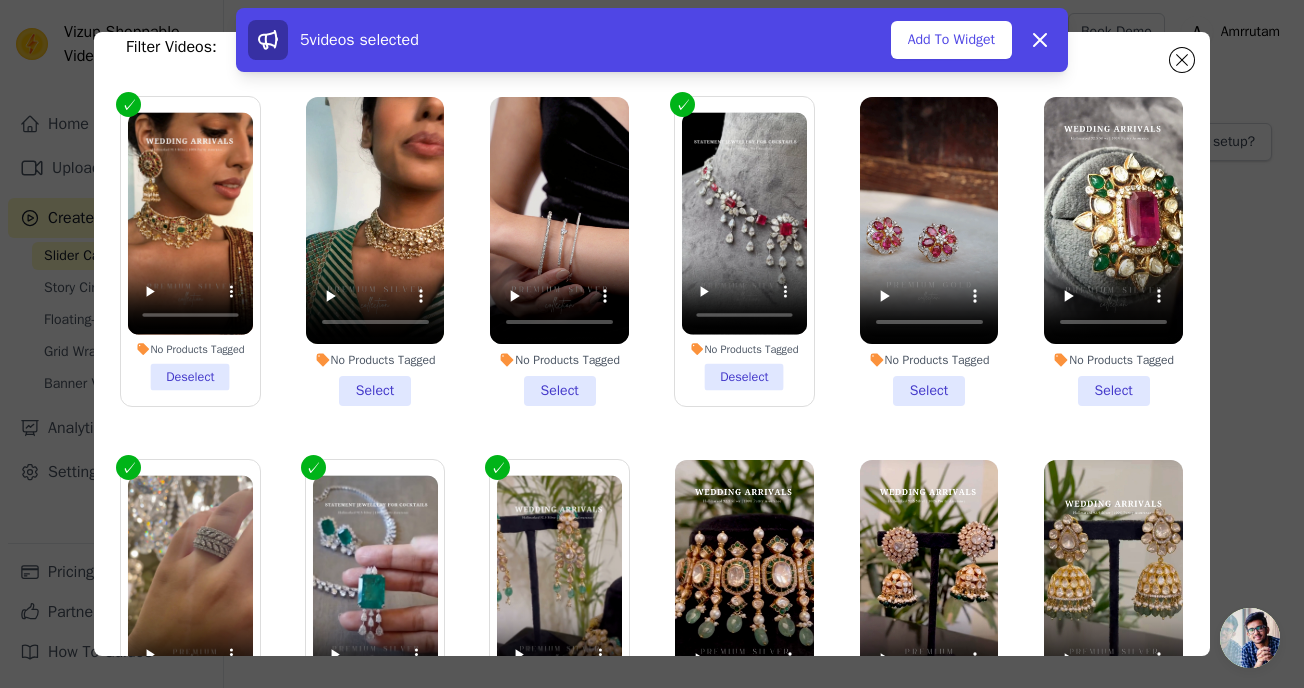 click on "No Products Tagged     Select" at bounding box center (375, 251) 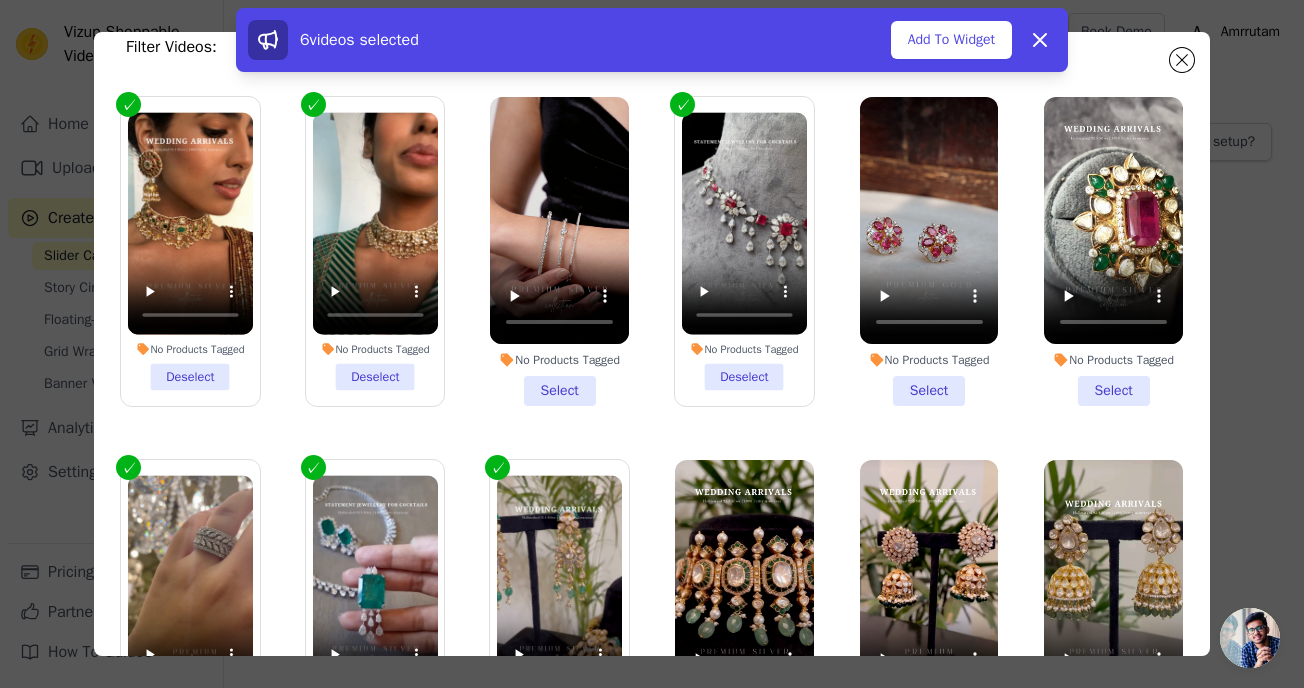 click on "No Products Tagged     Select" at bounding box center [559, 251] 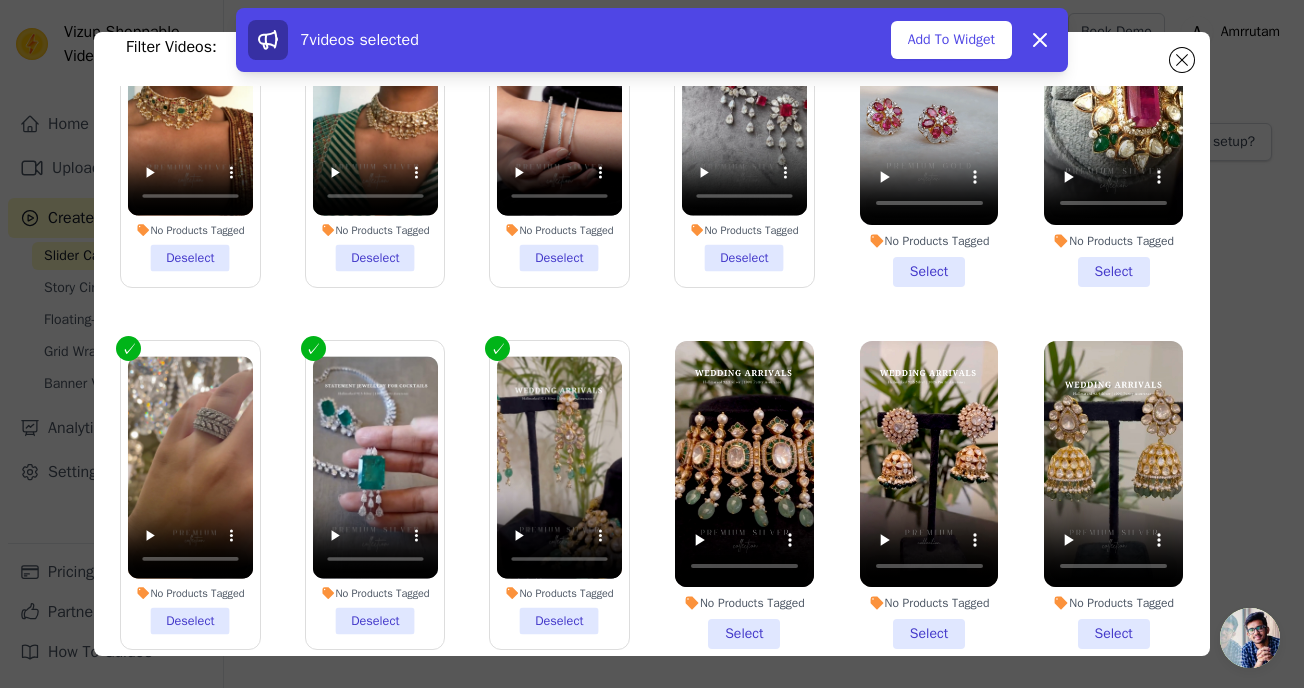 scroll, scrollTop: 133, scrollLeft: 0, axis: vertical 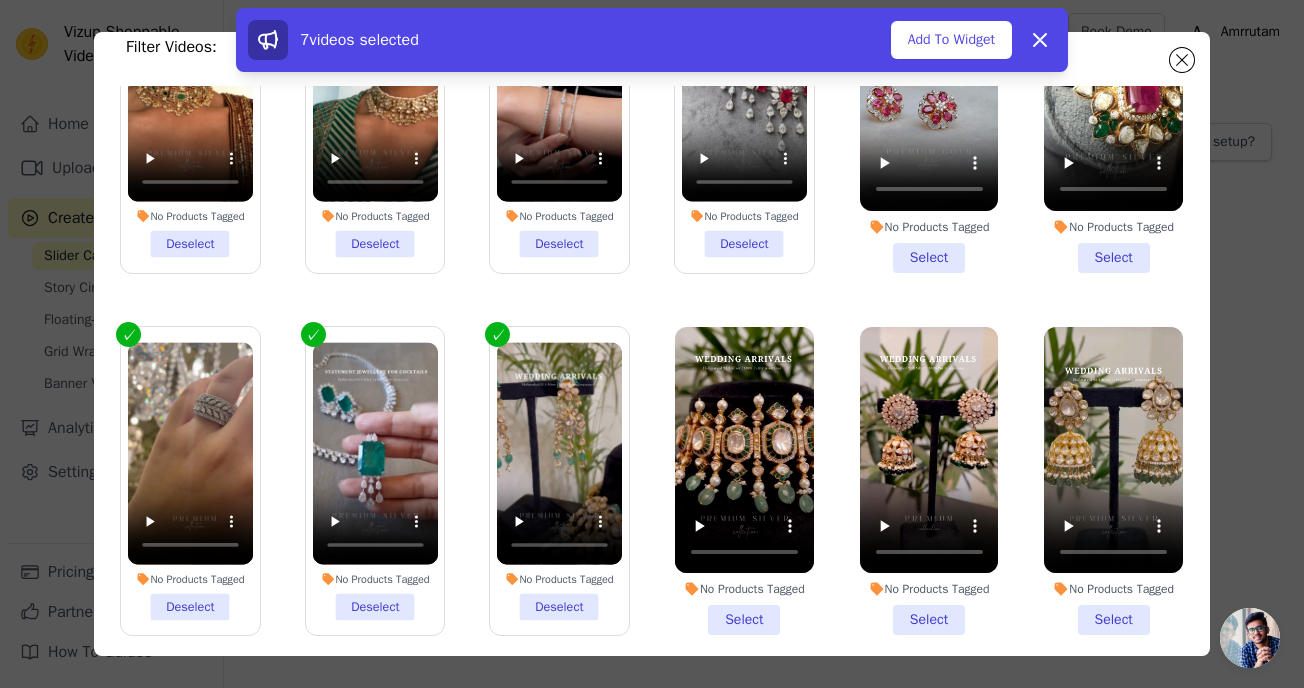click on "No Products Tagged     Select" at bounding box center [744, 481] 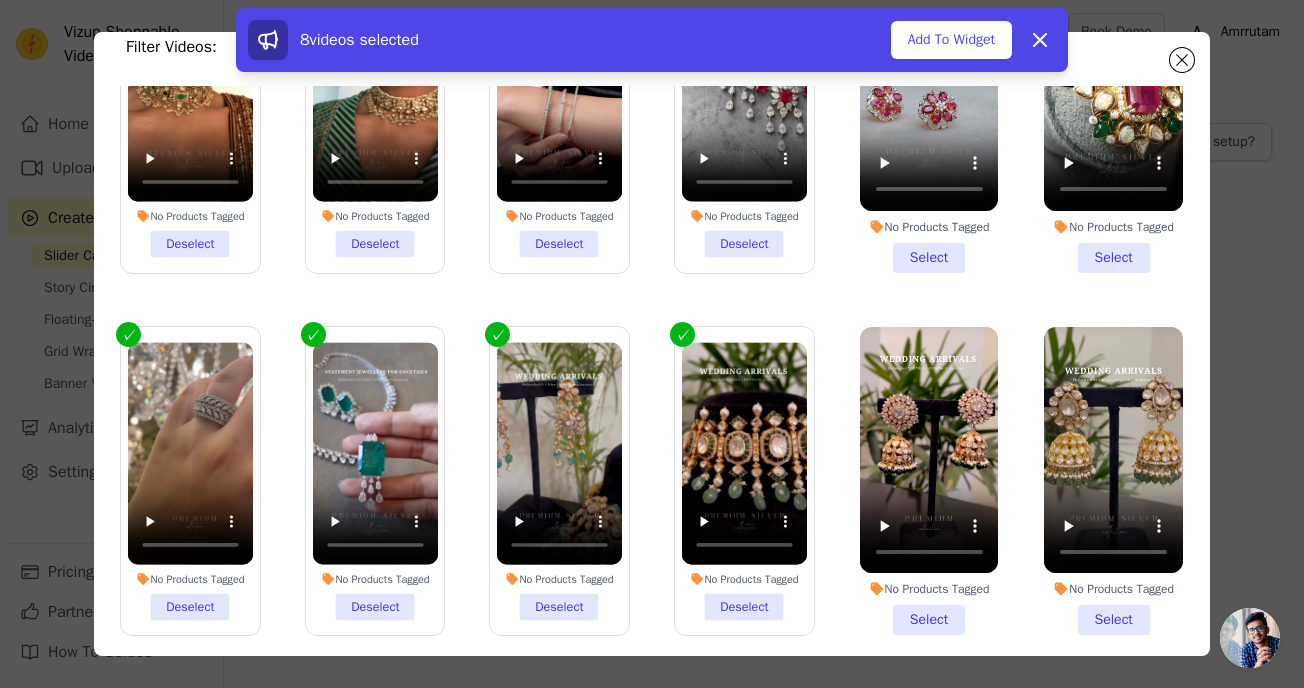 click on "No Products Tagged     Select" at bounding box center (929, 481) 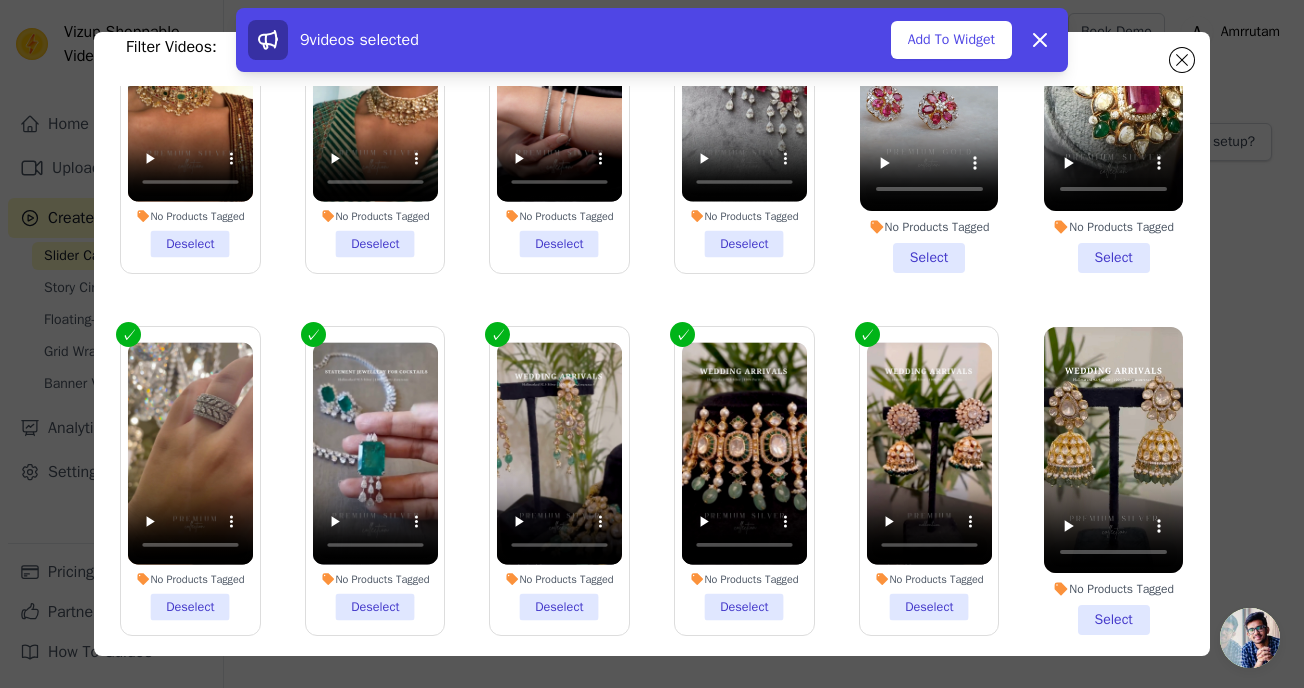 click on "No Products Tagged     Deselect" at bounding box center [929, 481] 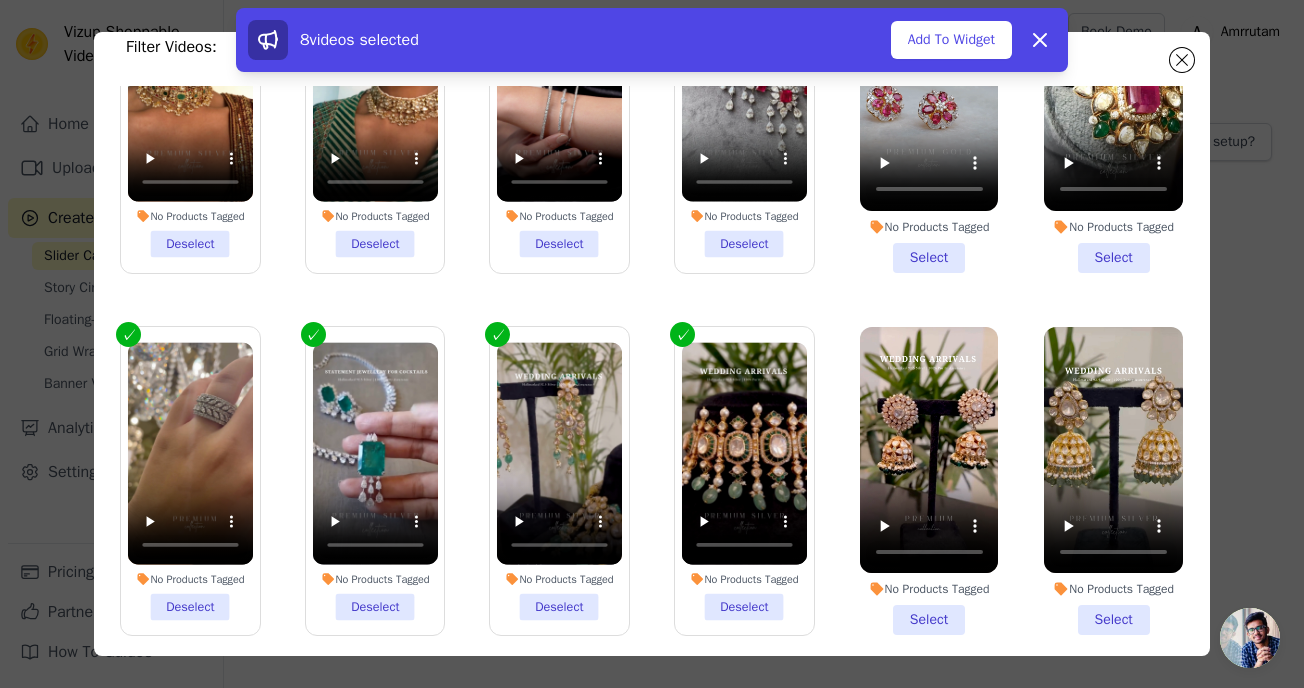 click on "No Products Tagged     Select" at bounding box center [1113, 481] 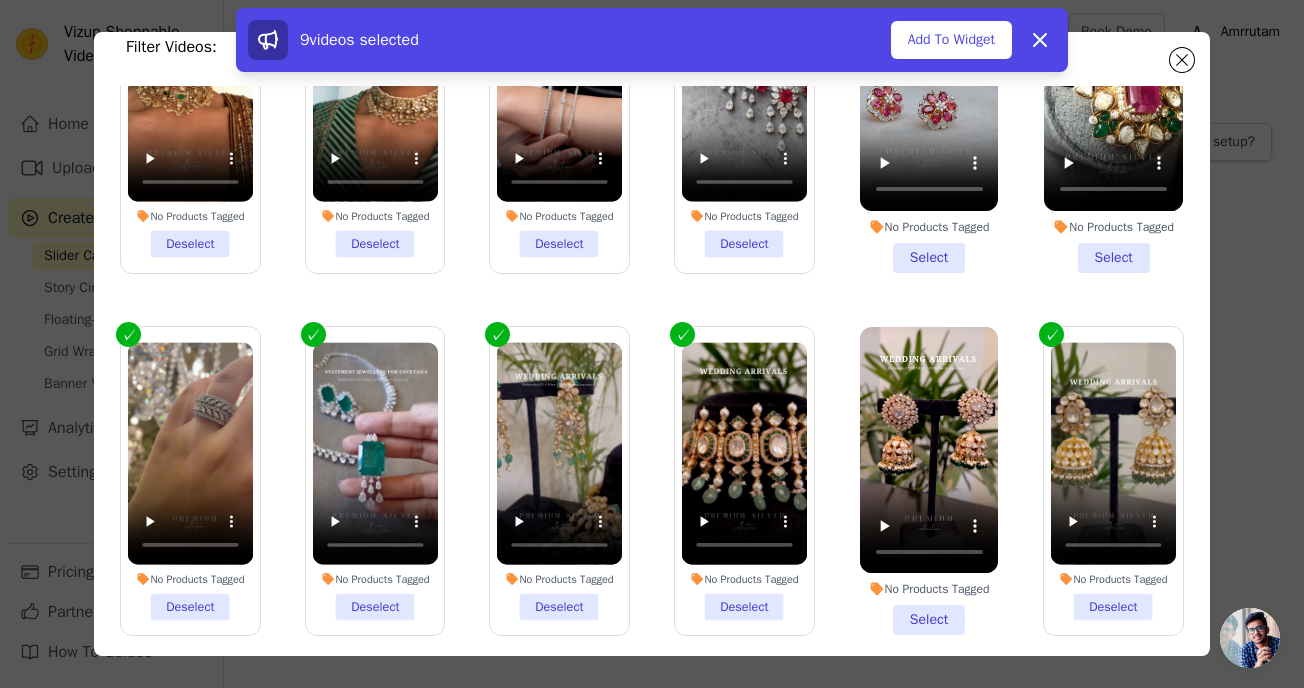 scroll, scrollTop: 24, scrollLeft: 0, axis: vertical 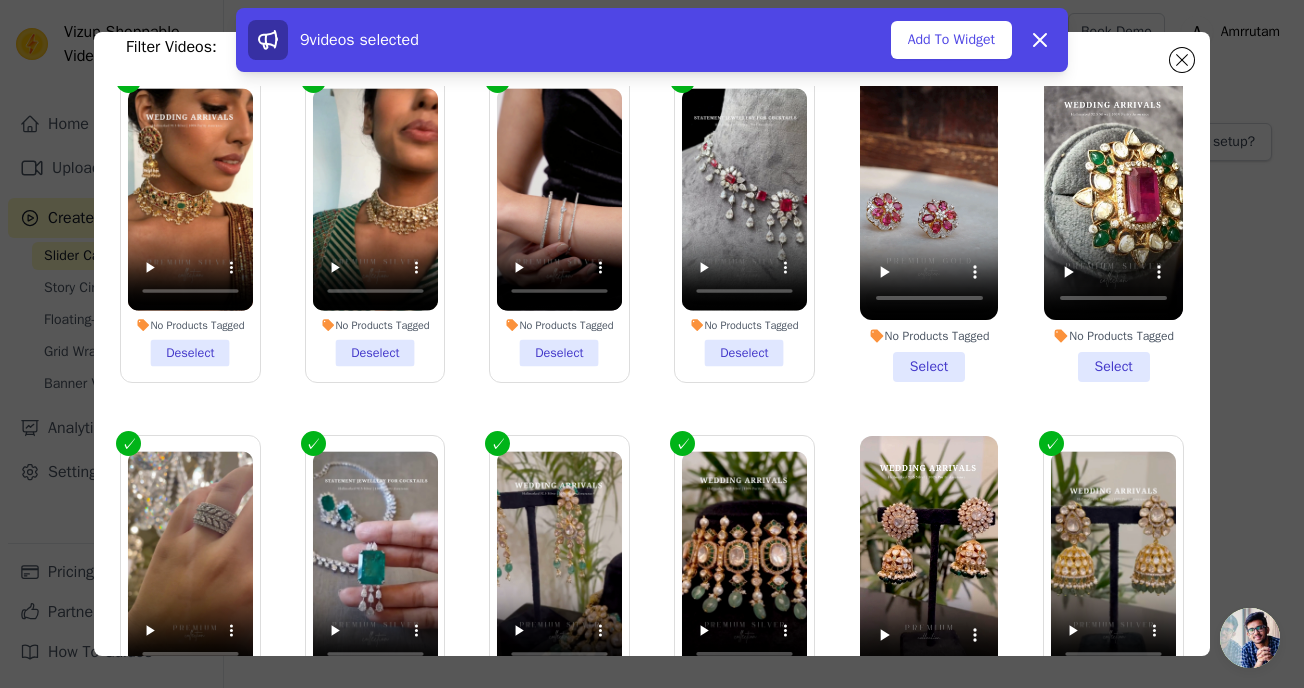 click on "No Products Tagged     Select" at bounding box center [1113, 227] 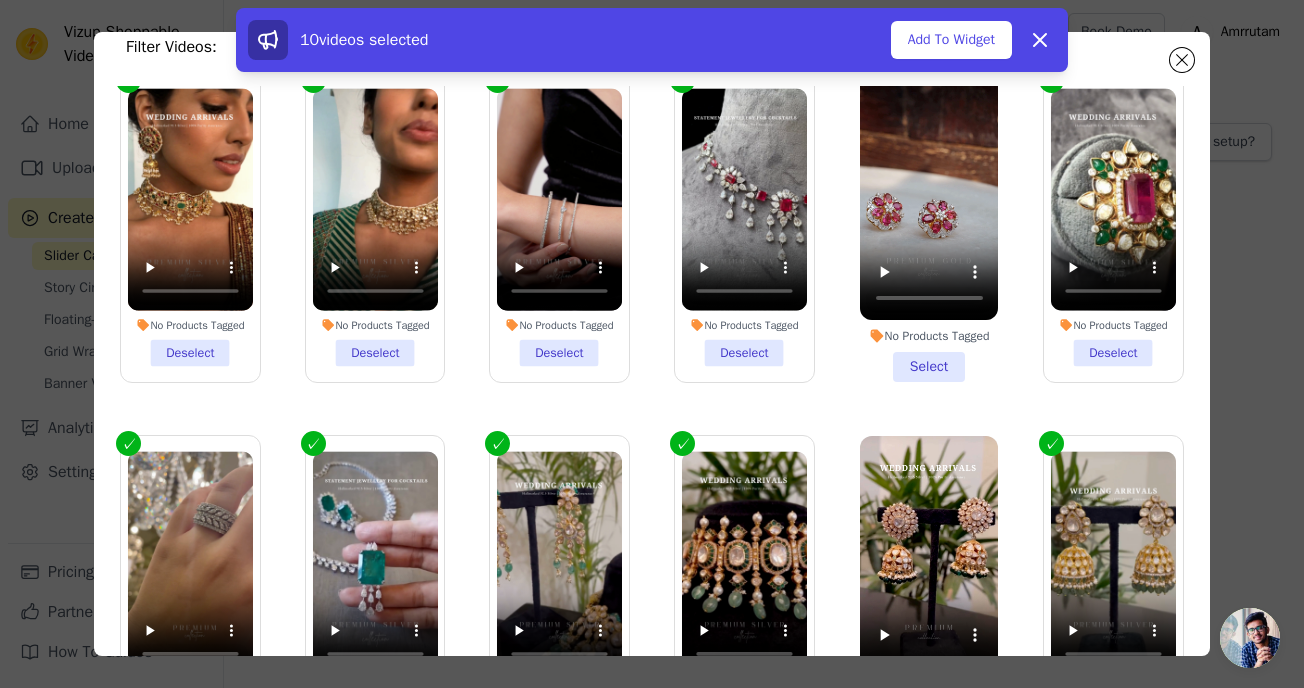 click on "No Products Tagged     Select" at bounding box center (929, 227) 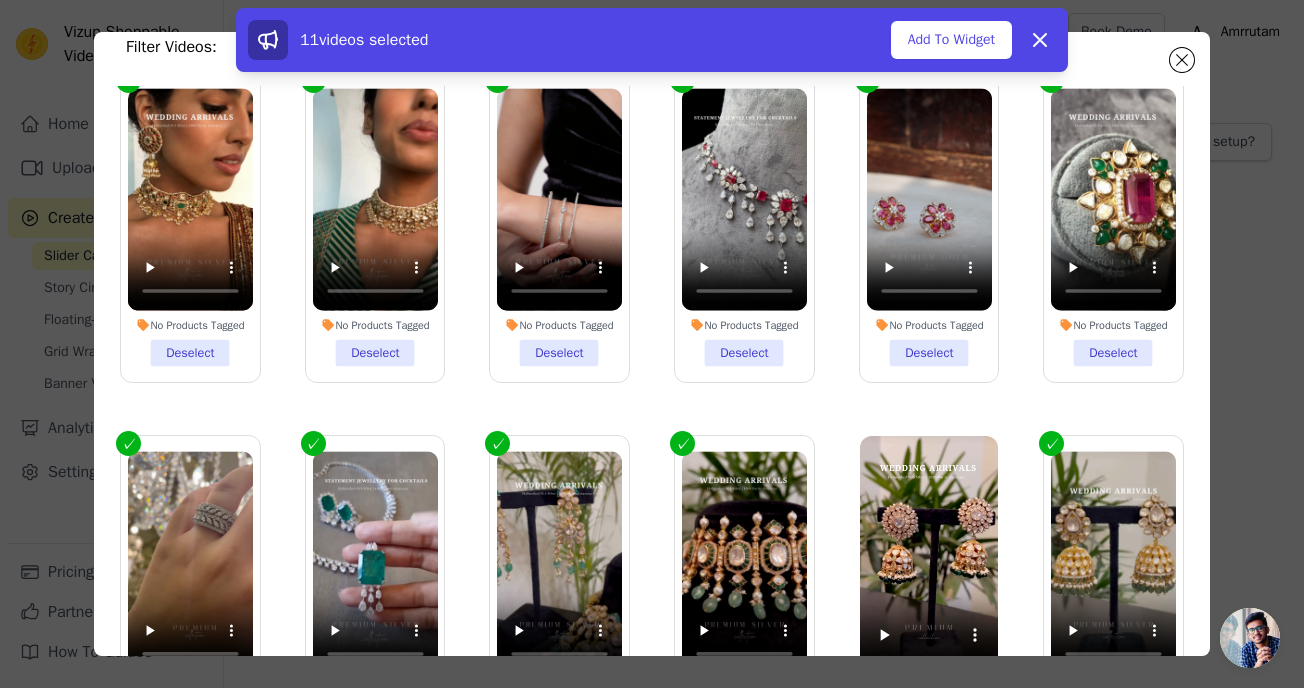 scroll, scrollTop: 133, scrollLeft: 0, axis: vertical 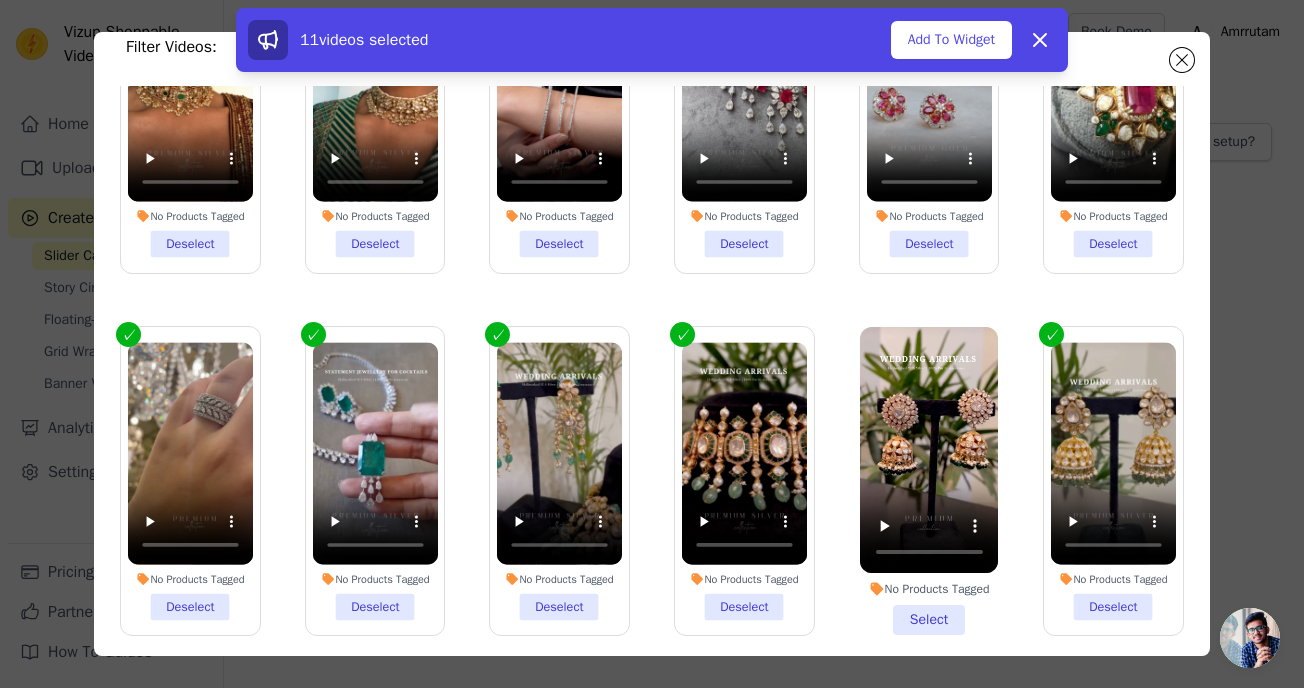 click on "No Products Tagged     Select" at bounding box center (929, 481) 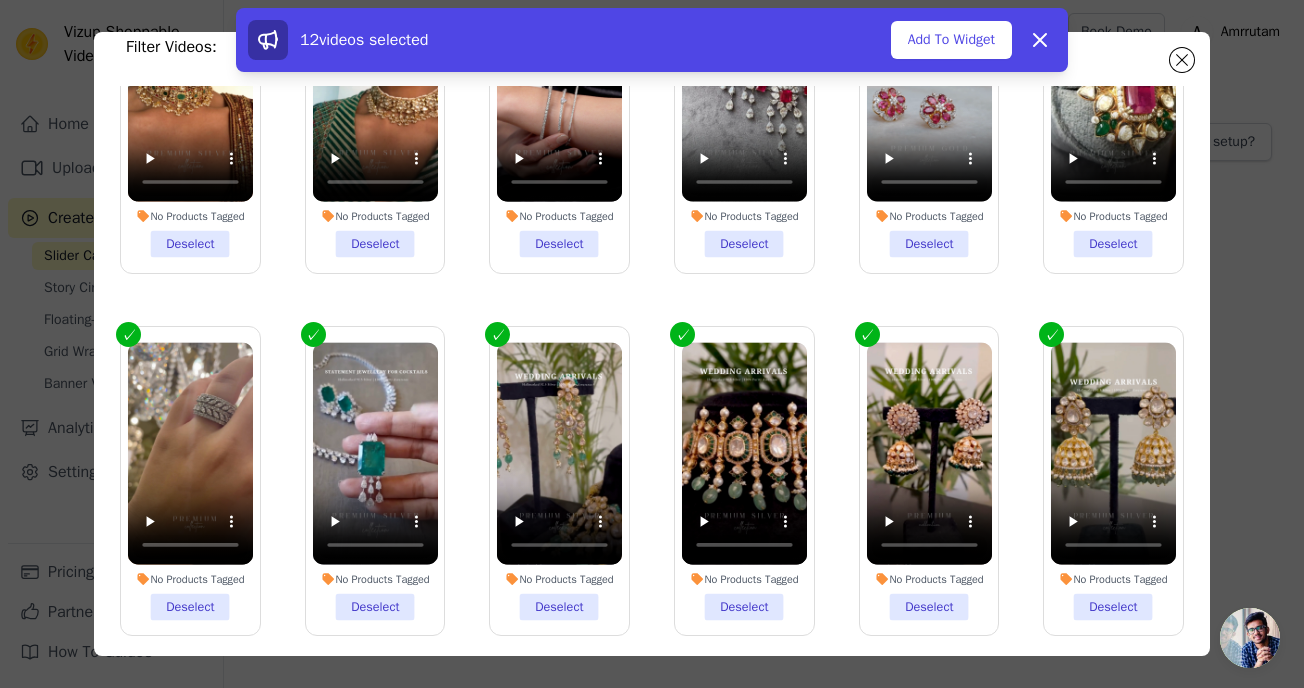 scroll, scrollTop: 0, scrollLeft: 0, axis: both 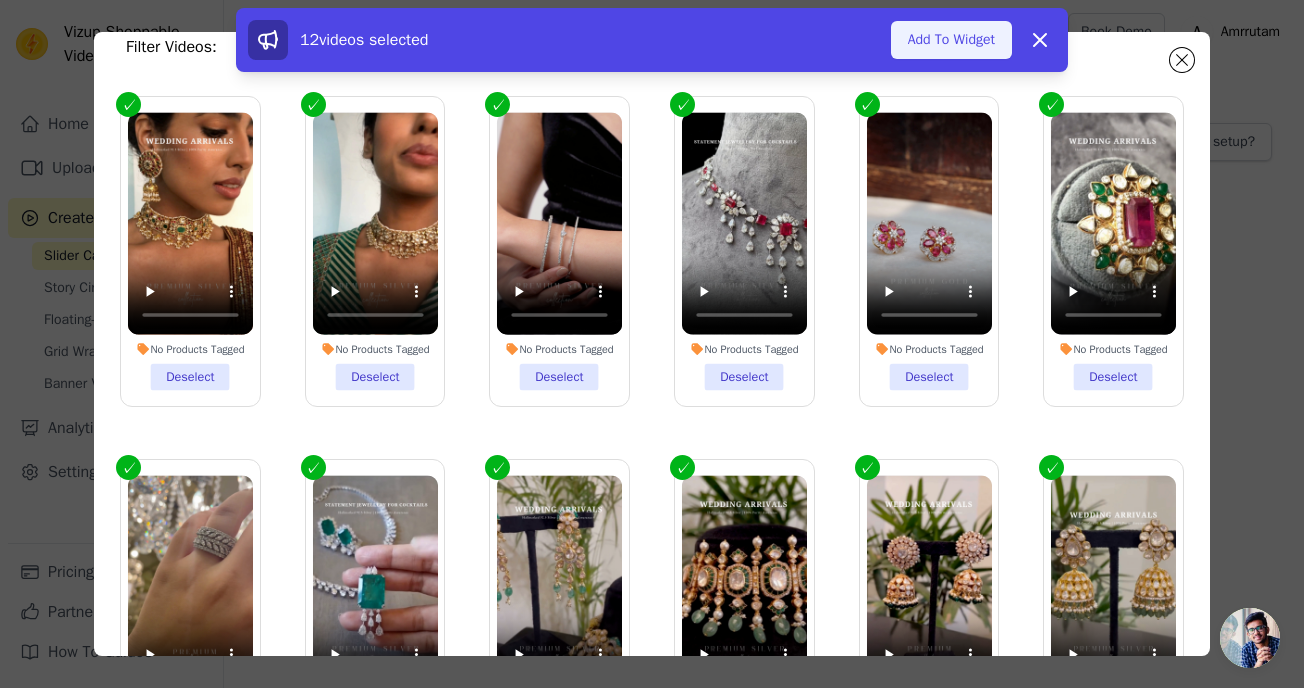 click on "Add To Widget" at bounding box center [951, 40] 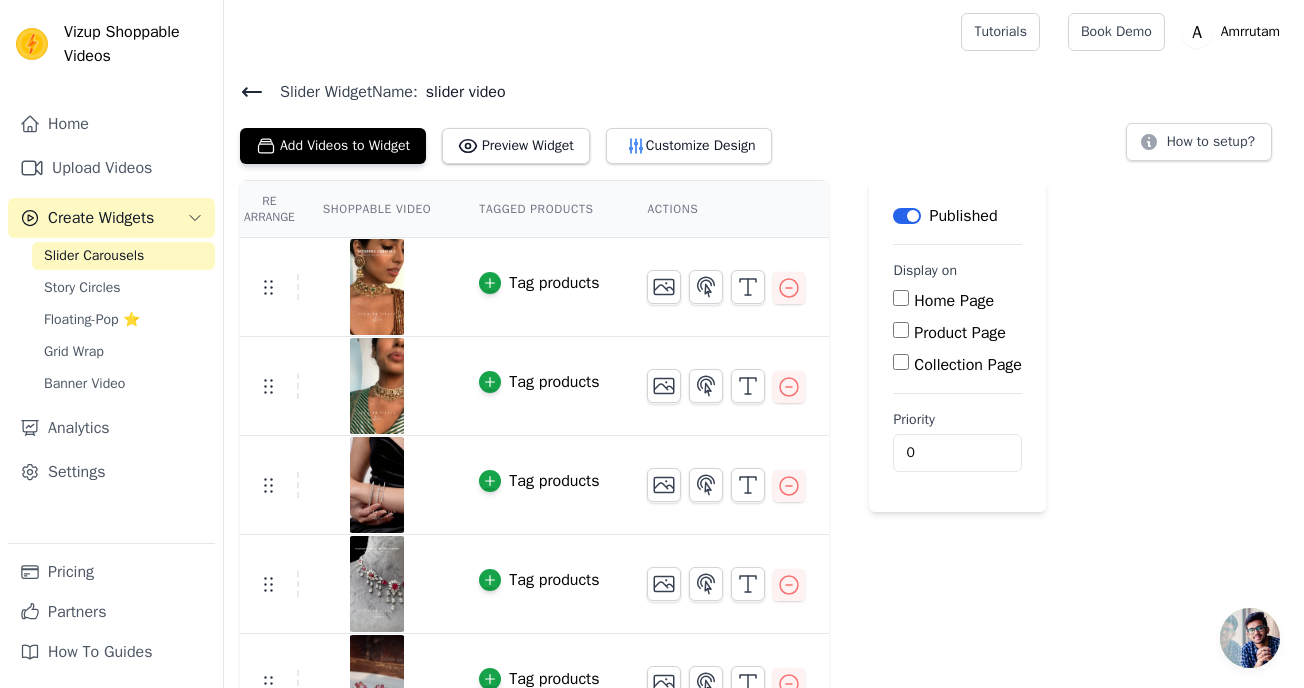 click on "Product Page" at bounding box center [901, 330] 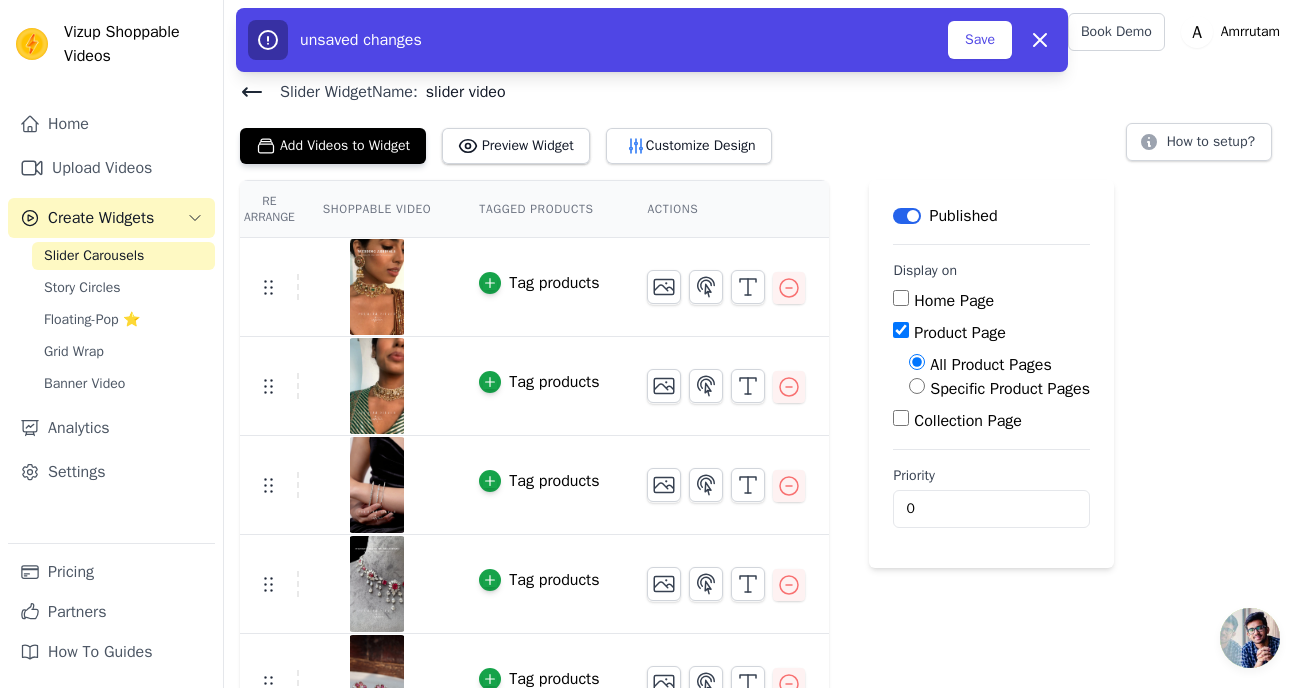click on "Collection Page" at bounding box center (901, 418) 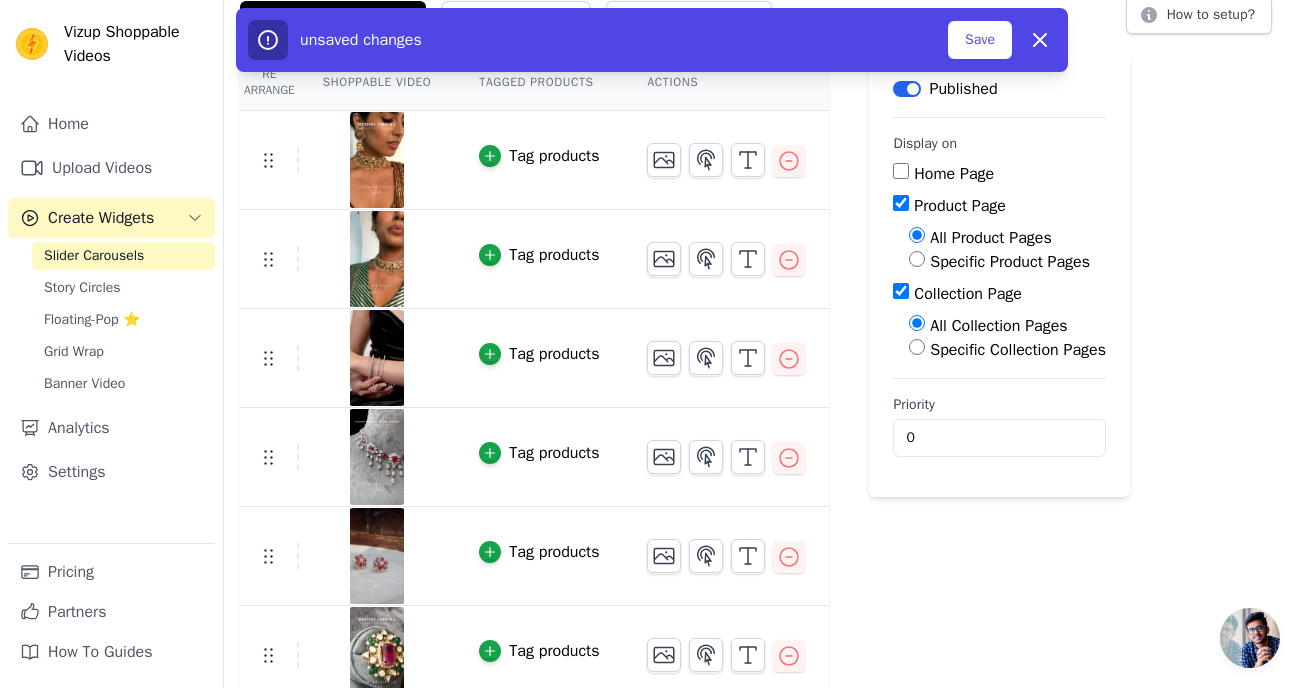 scroll, scrollTop: 140, scrollLeft: 0, axis: vertical 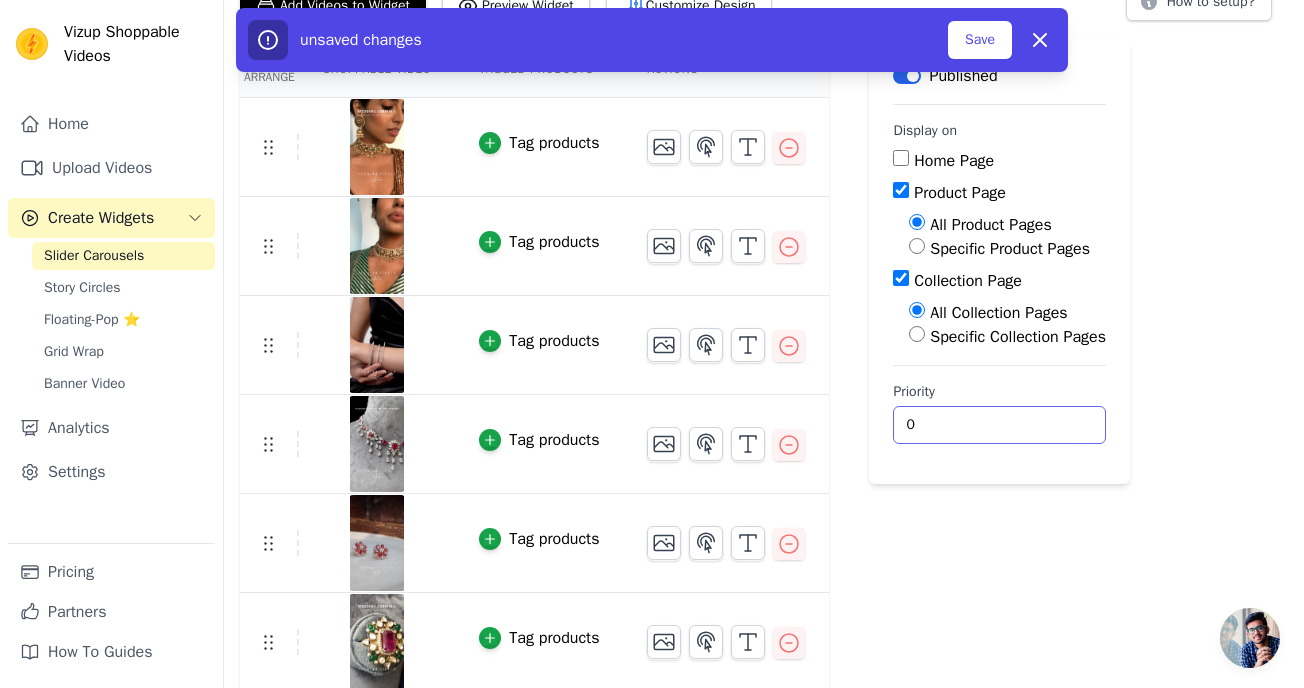 click on "0" at bounding box center (999, 425) 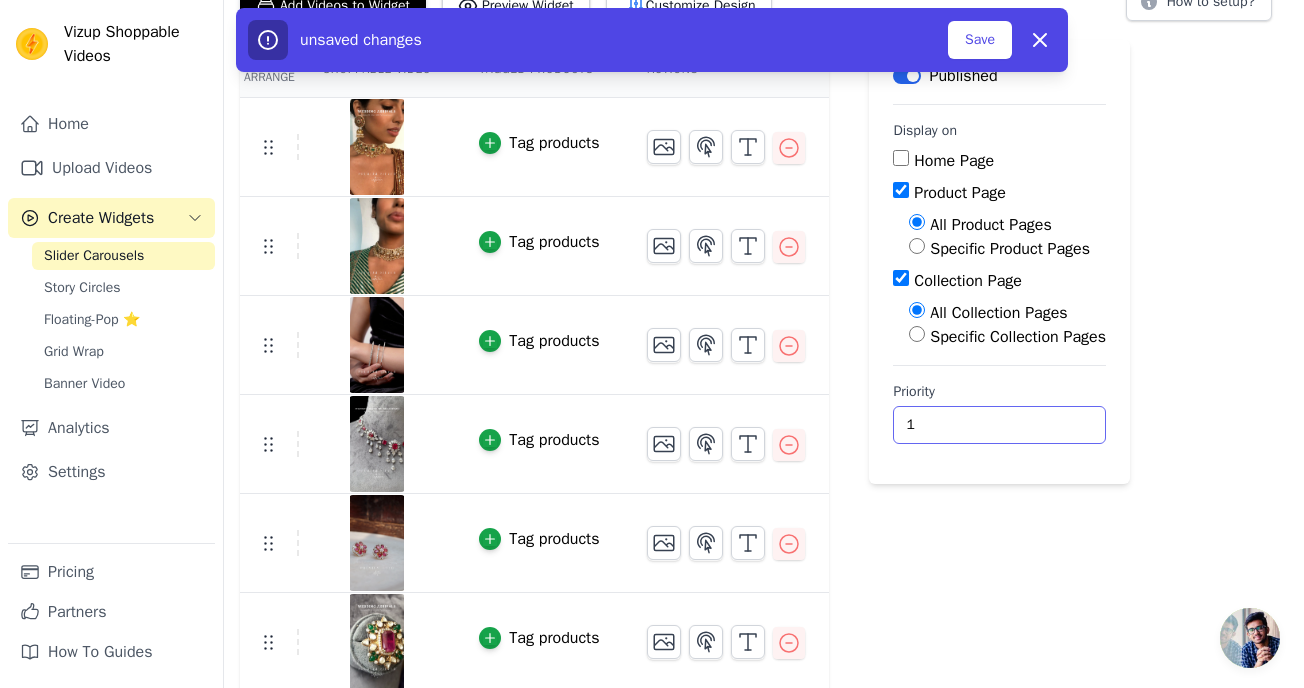 click on "1" at bounding box center (999, 425) 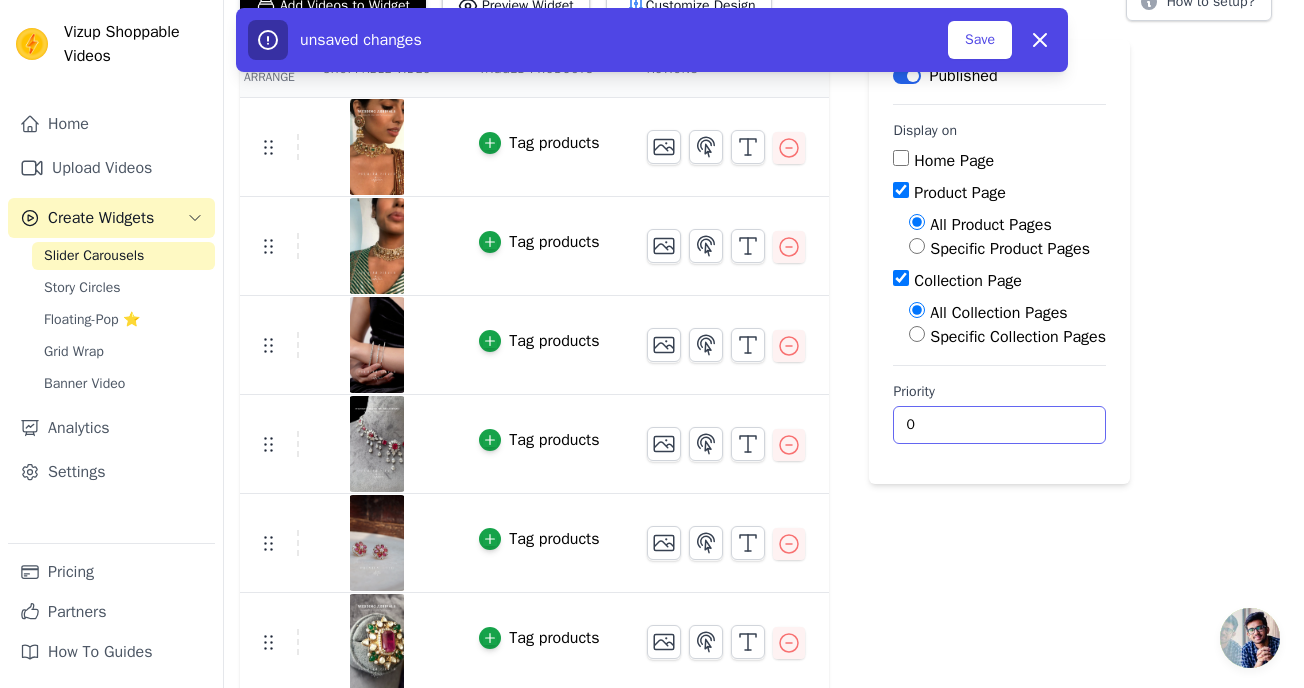 click on "0" at bounding box center [999, 425] 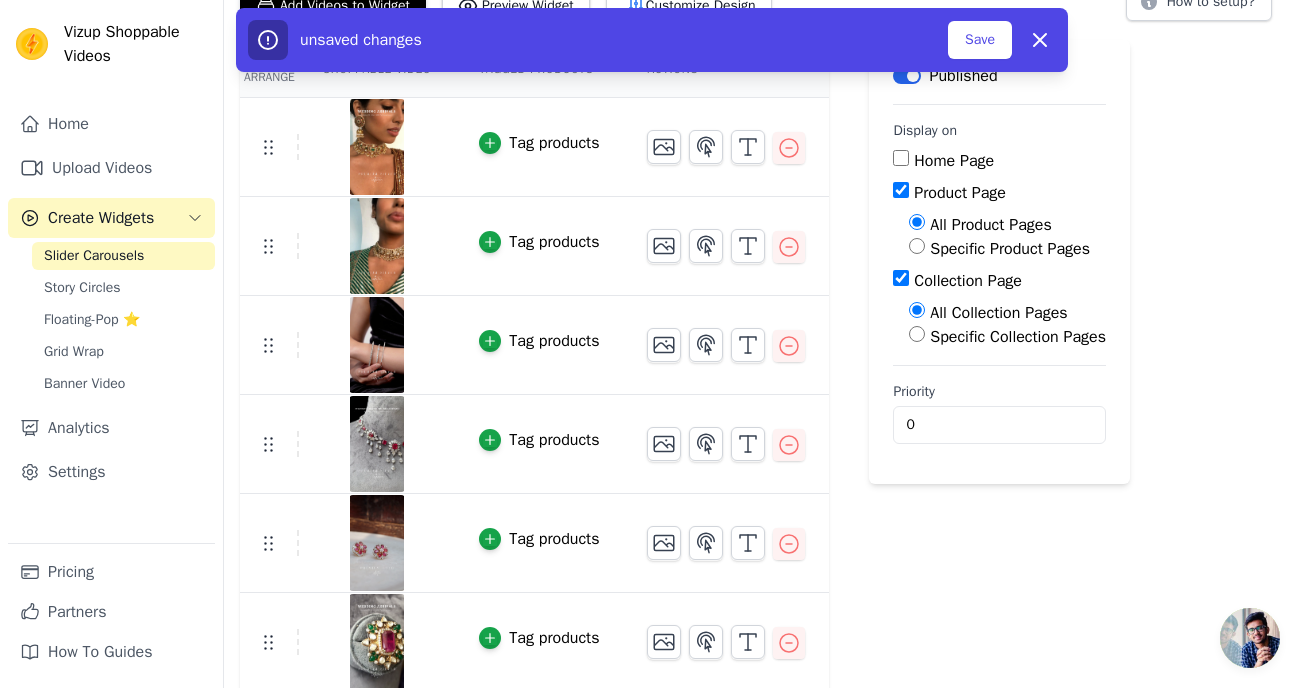 click on "Re Arrange   Shoppable Video   Tagged Products   Actions             Tag products                             Tag products                             Tag products                             Tag products                             Tag products                             Tag products                             Tag products                             Tag products                             Tag products                             Tag products                             Tag products                             Tag products                       Save Videos In This New Order   Save   Dismiss     Label     Published     Display on     Home Page     Product Page     All Product Pages     Specific Product Pages       Collection Page     All Collection Pages     Specific Collection Pages       Priority   0     unsaved changes   Save   Dismiss" at bounding box center [764, 663] 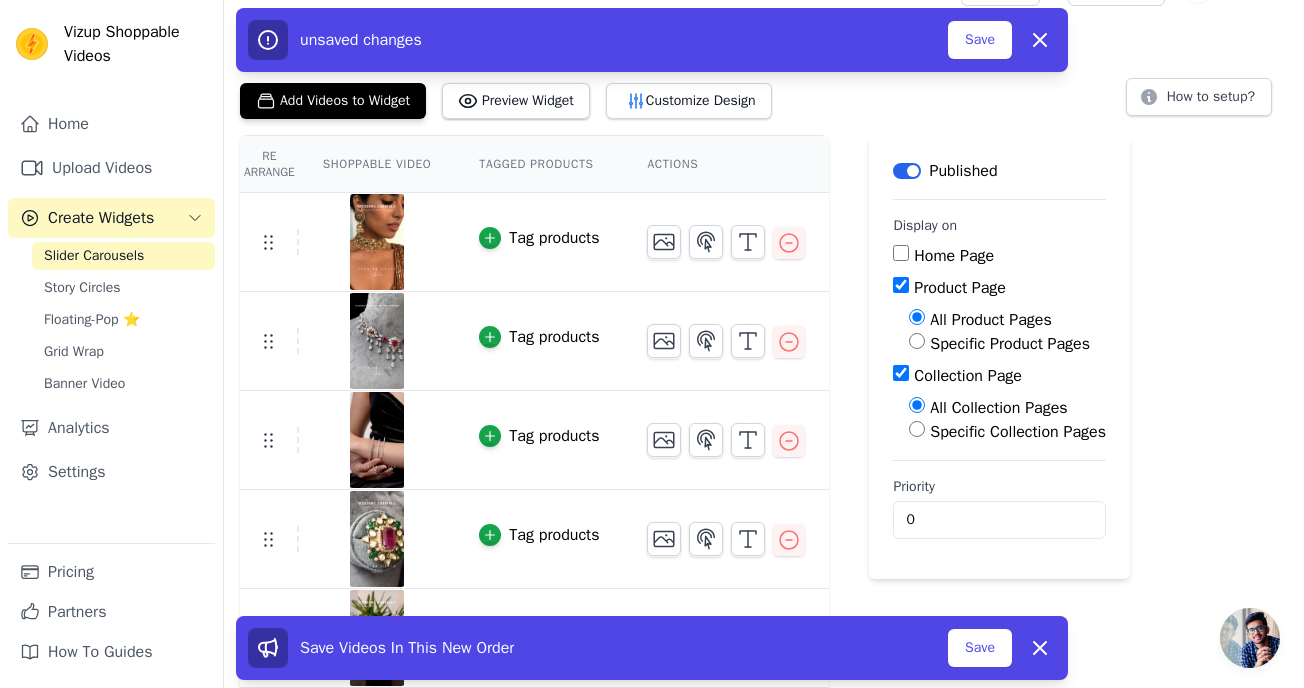 scroll, scrollTop: 0, scrollLeft: 0, axis: both 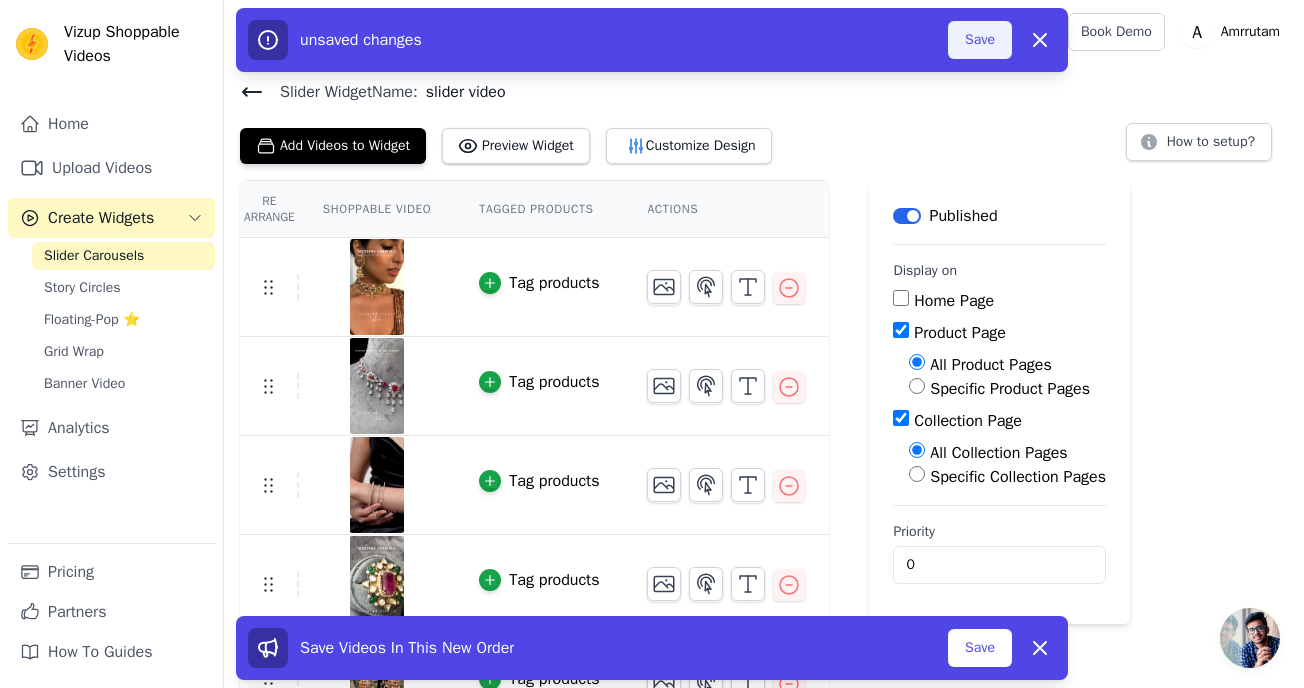 click on "Save" at bounding box center [980, 40] 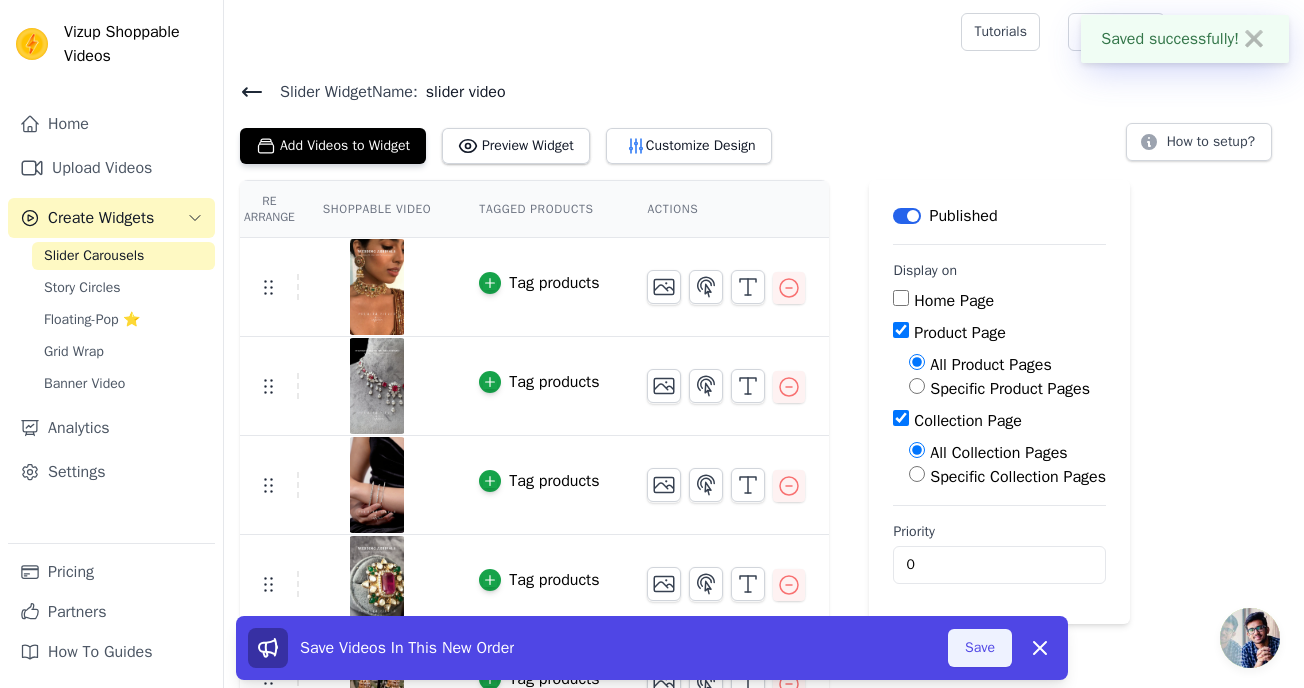 click on "Save" at bounding box center [980, 648] 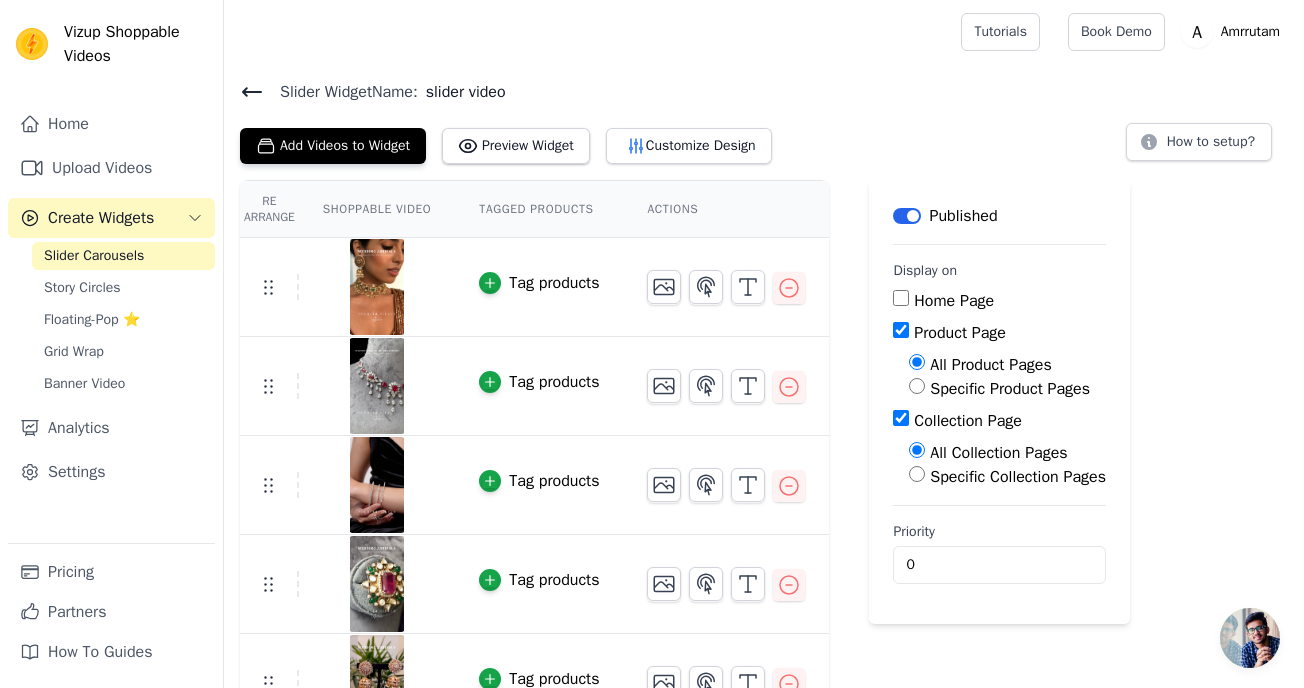 scroll, scrollTop: 0, scrollLeft: 0, axis: both 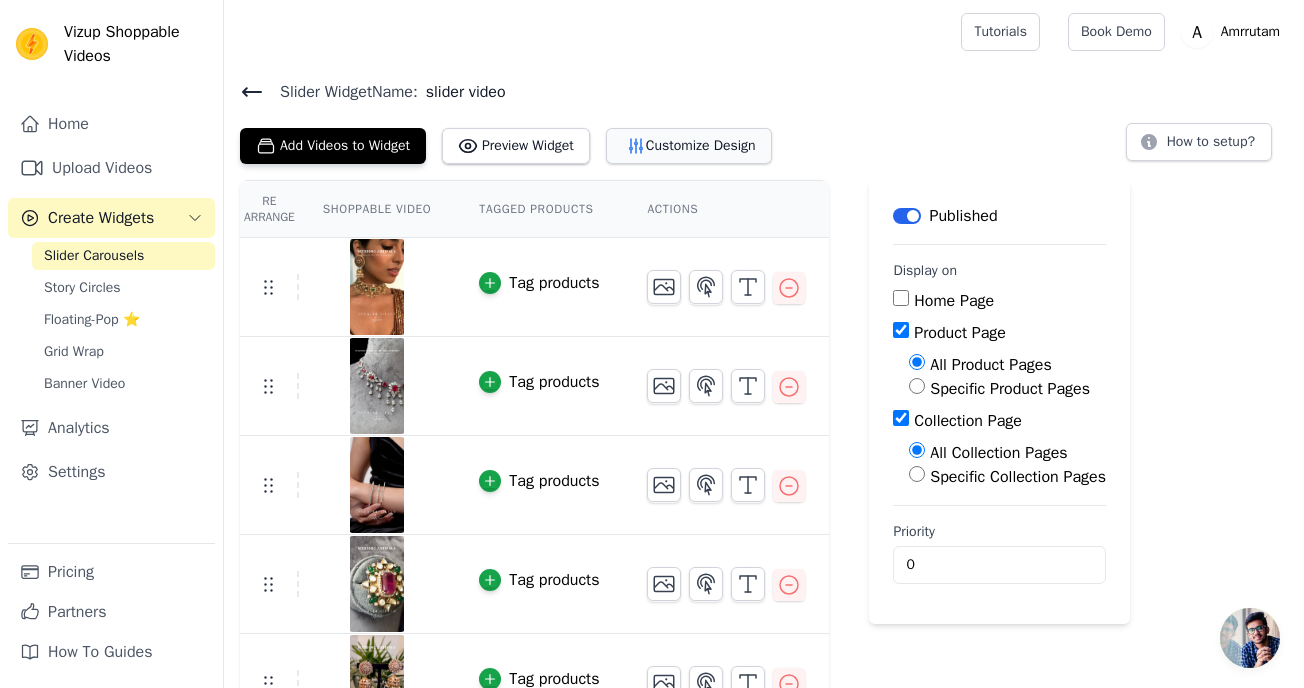 click on "Customize Design" at bounding box center (689, 146) 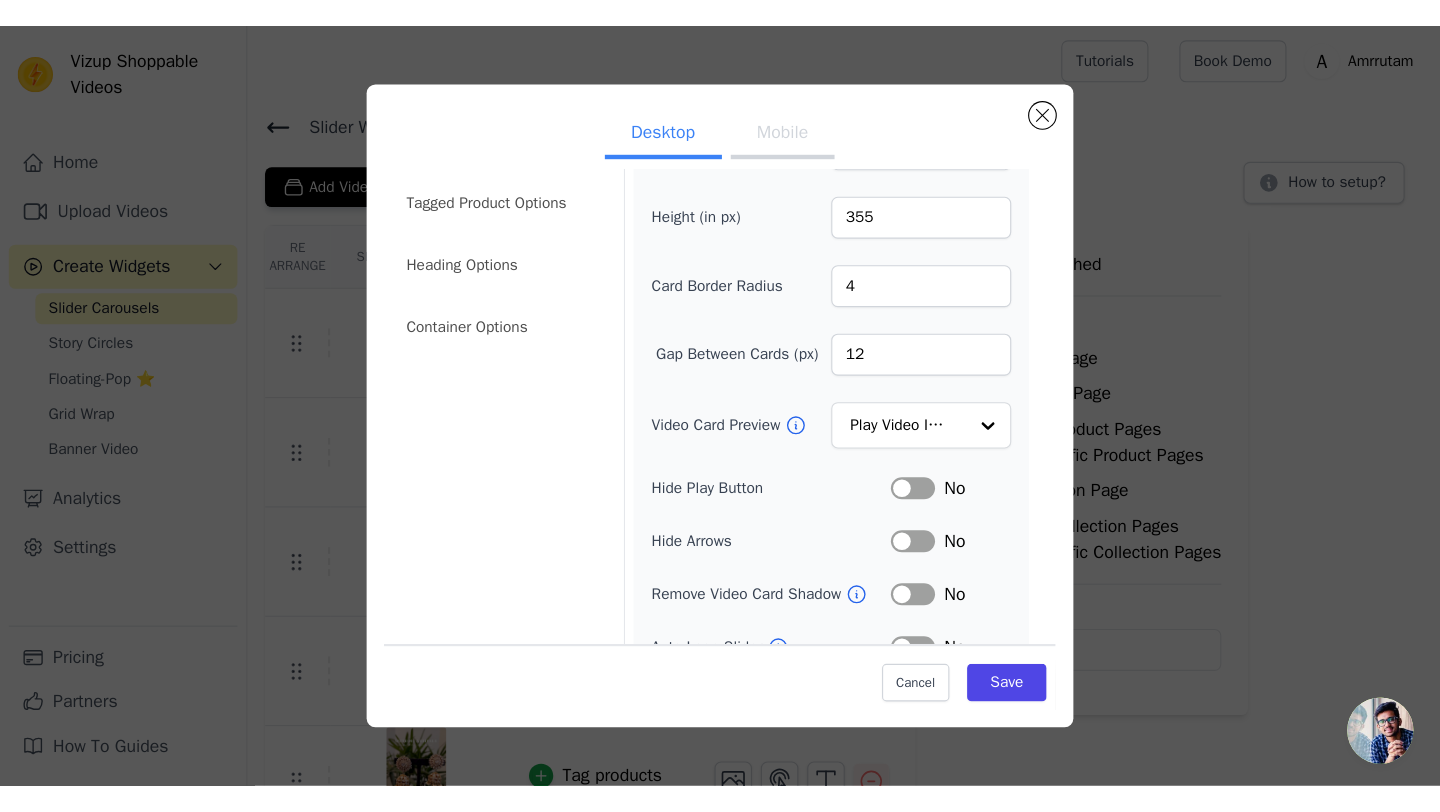 scroll, scrollTop: 0, scrollLeft: 0, axis: both 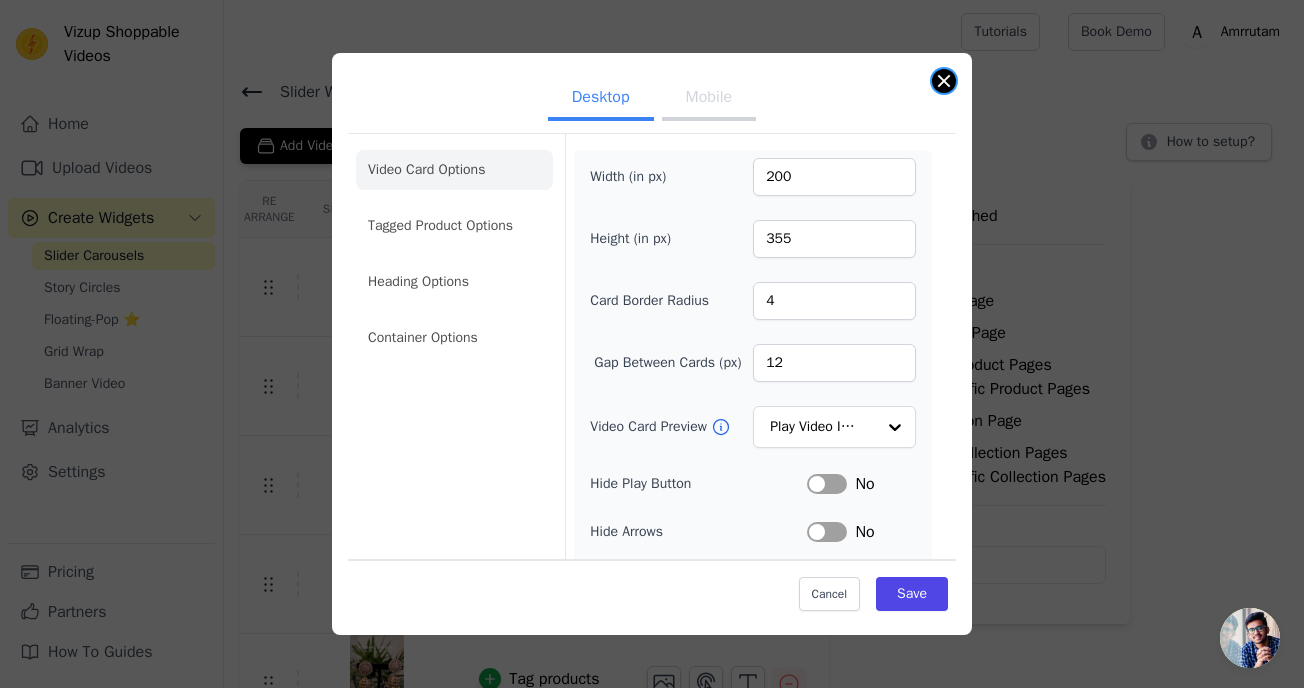 click at bounding box center [944, 81] 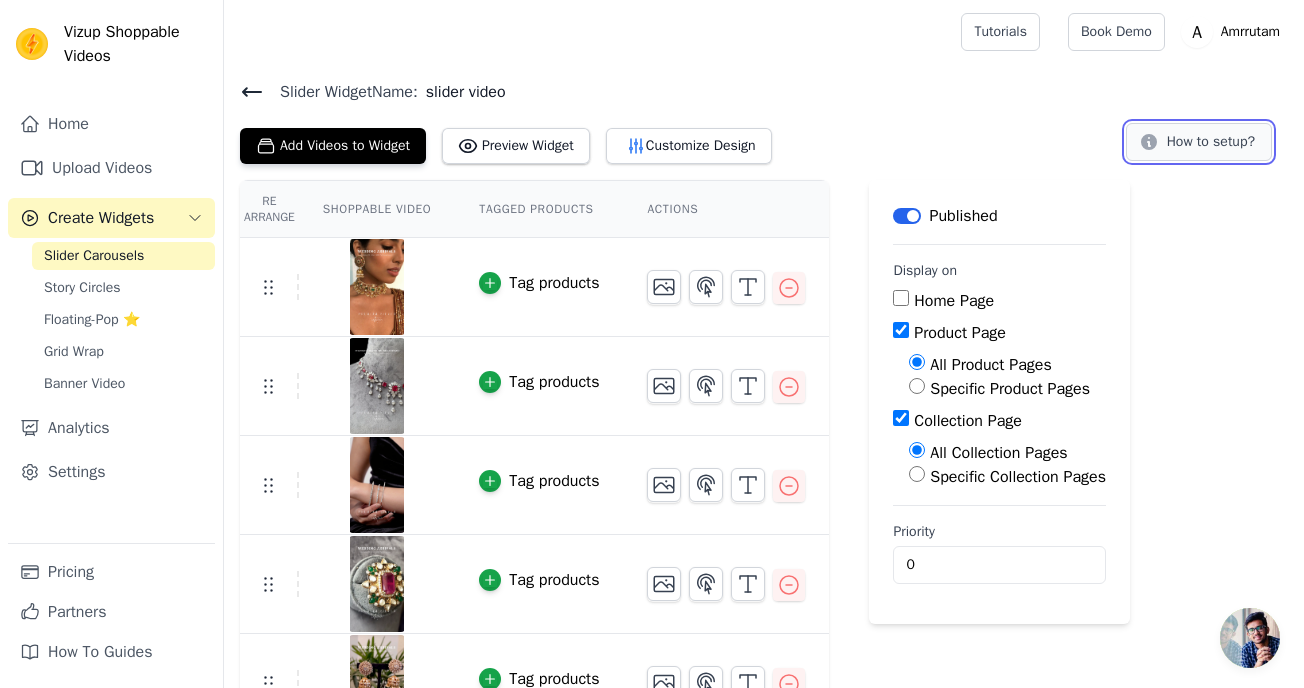 click on "How to setup?" at bounding box center [1199, 142] 